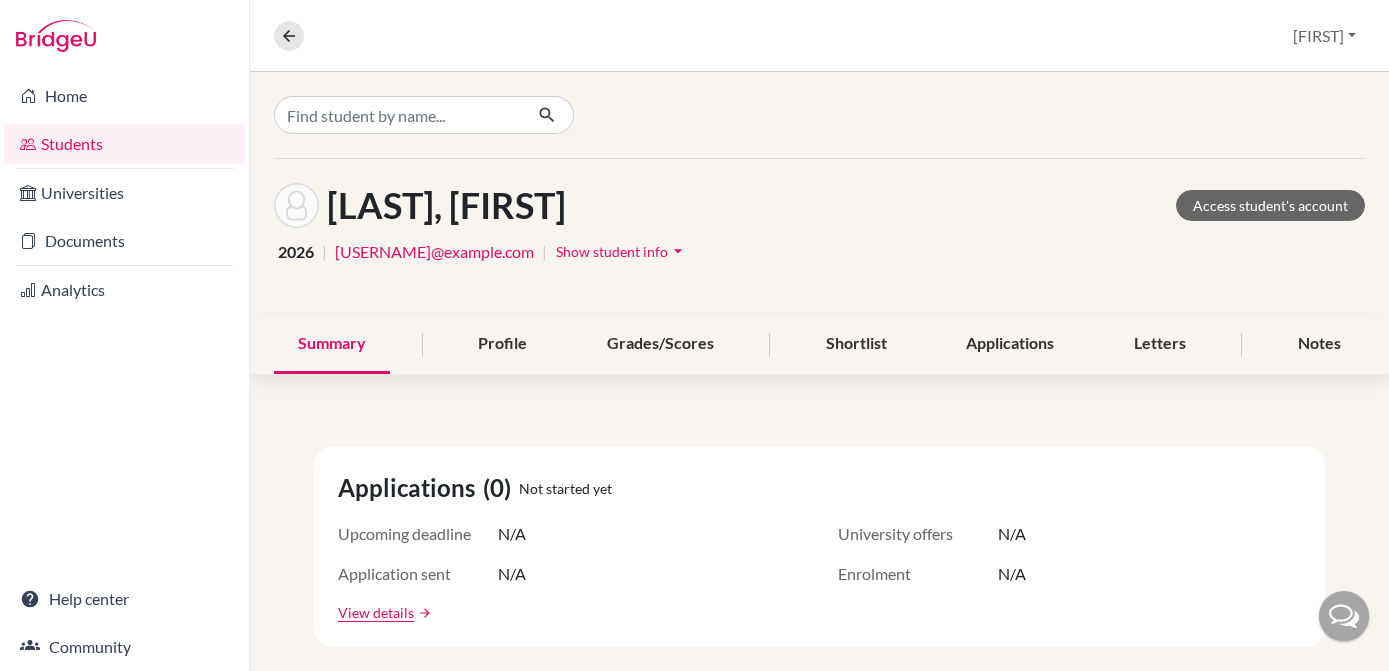 scroll, scrollTop: 0, scrollLeft: 0, axis: both 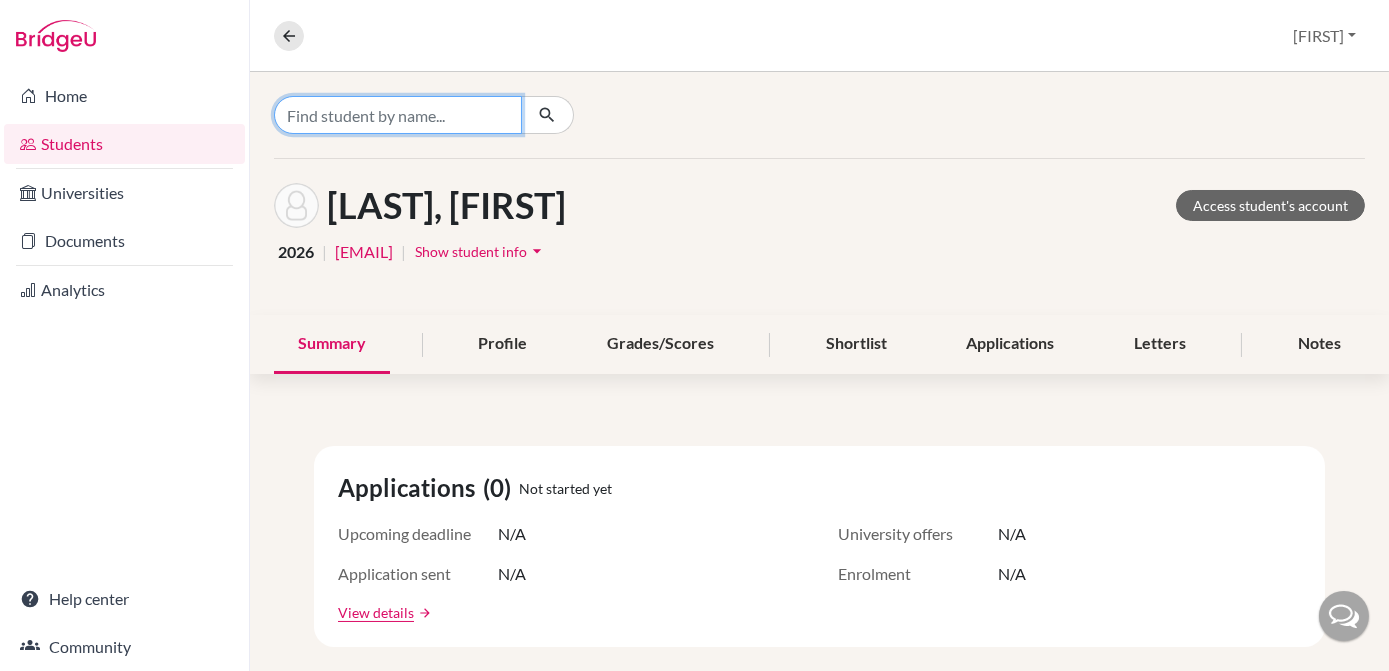 click at bounding box center [398, 115] 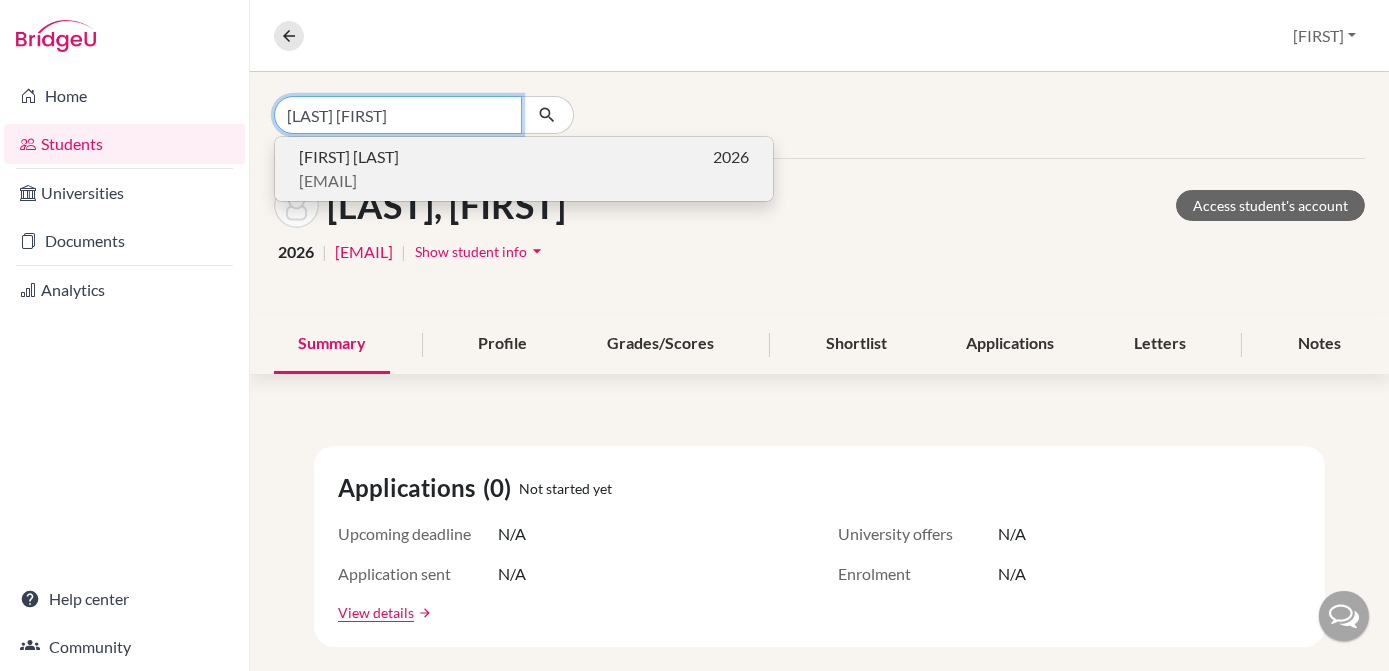 type on "[LAST] [FIRST]" 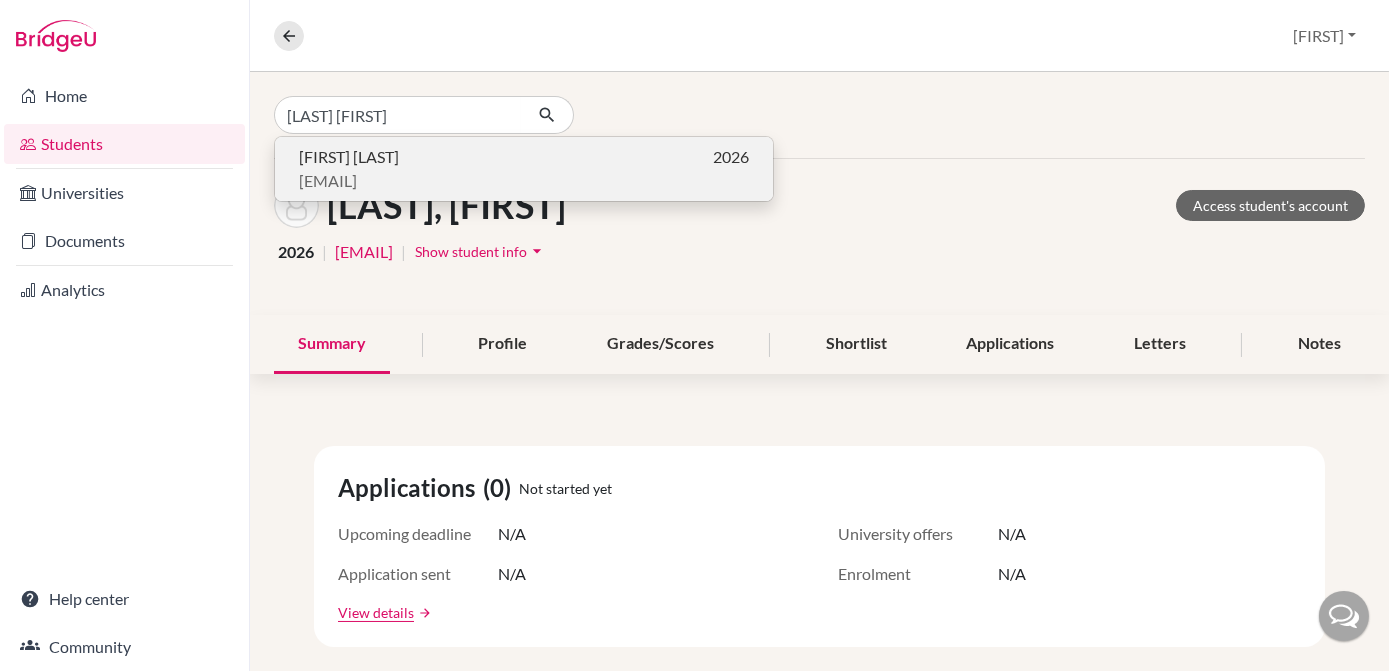 click on "[FIRST] [LAST]" at bounding box center (349, 157) 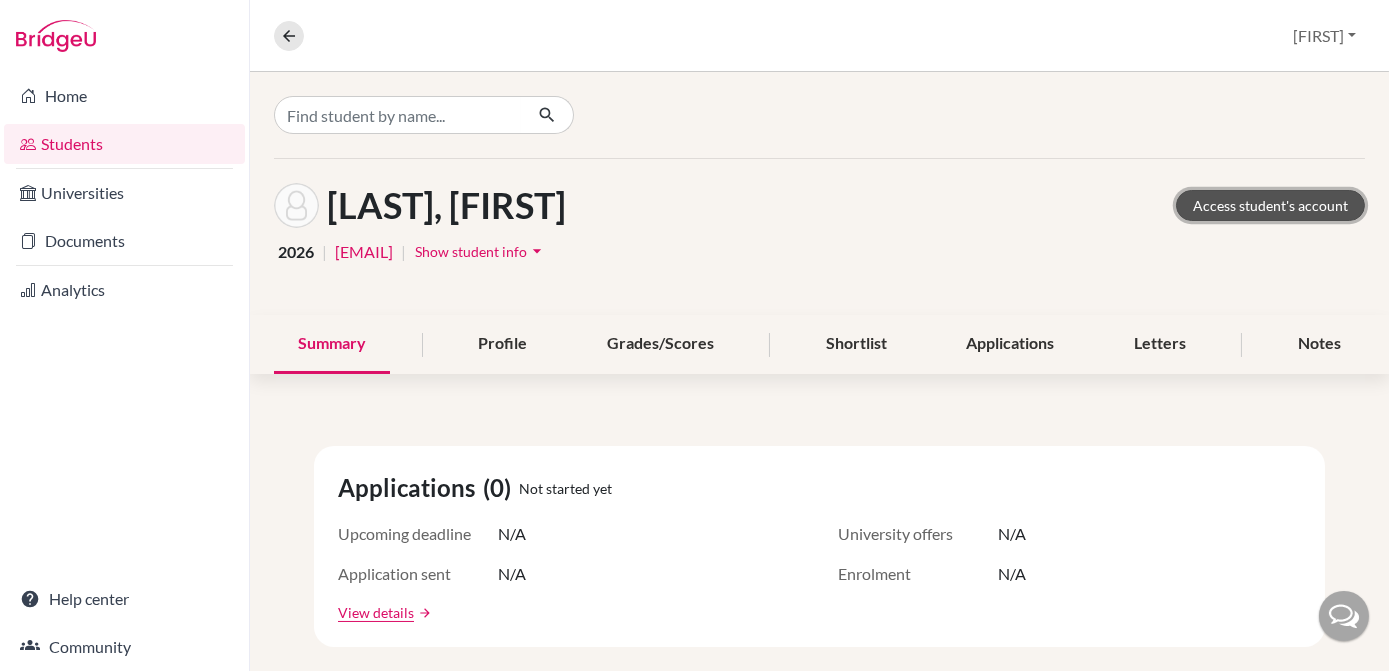click on "Access student's account" at bounding box center (1270, 205) 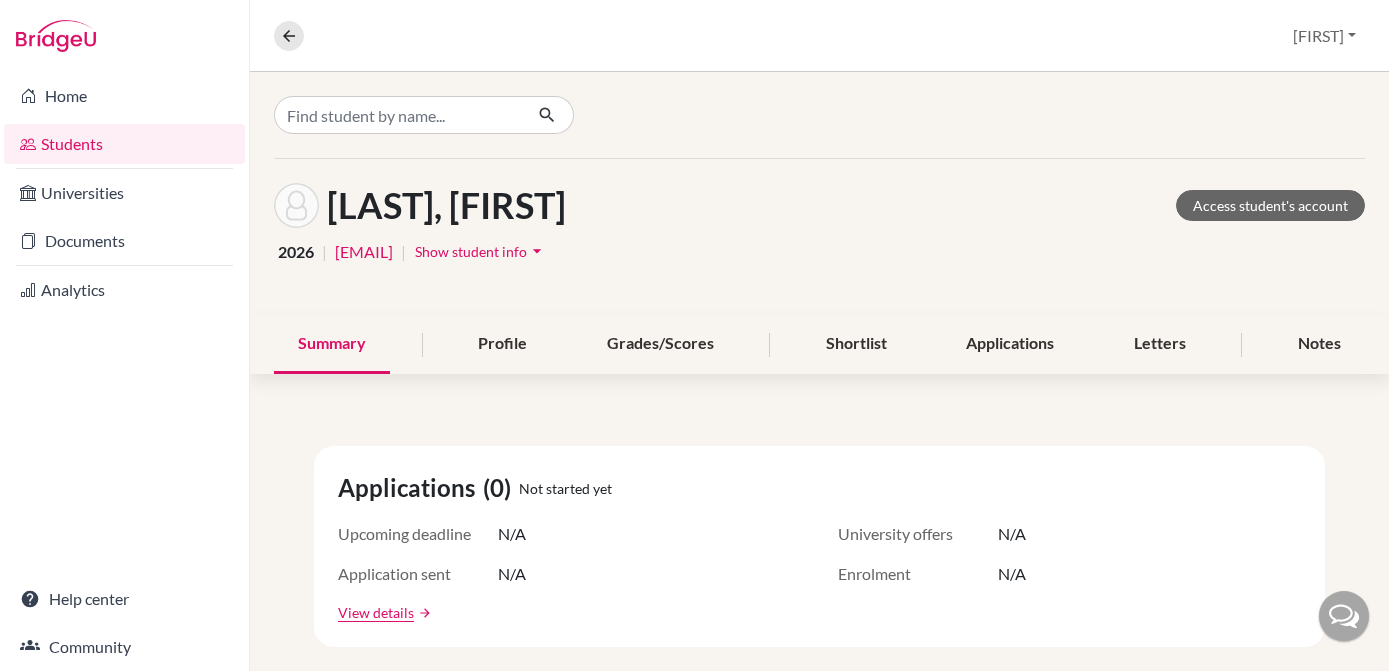 scroll, scrollTop: 0, scrollLeft: 0, axis: both 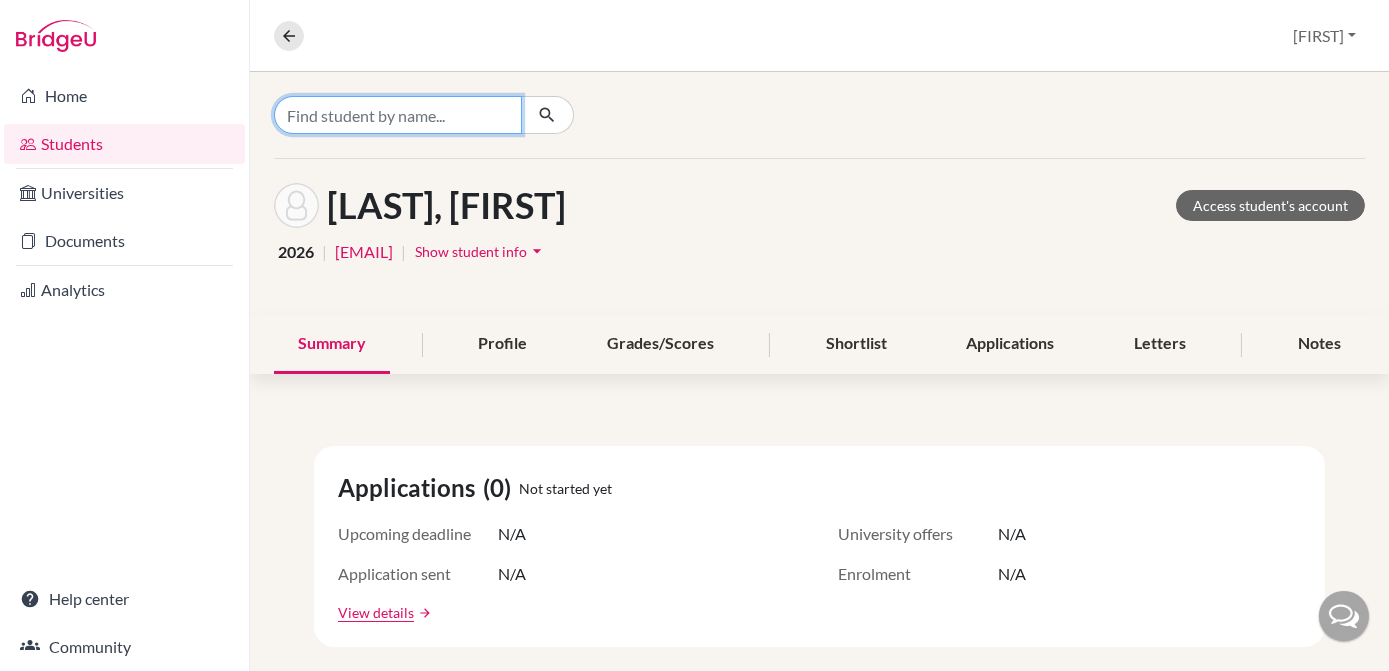 click at bounding box center (398, 115) 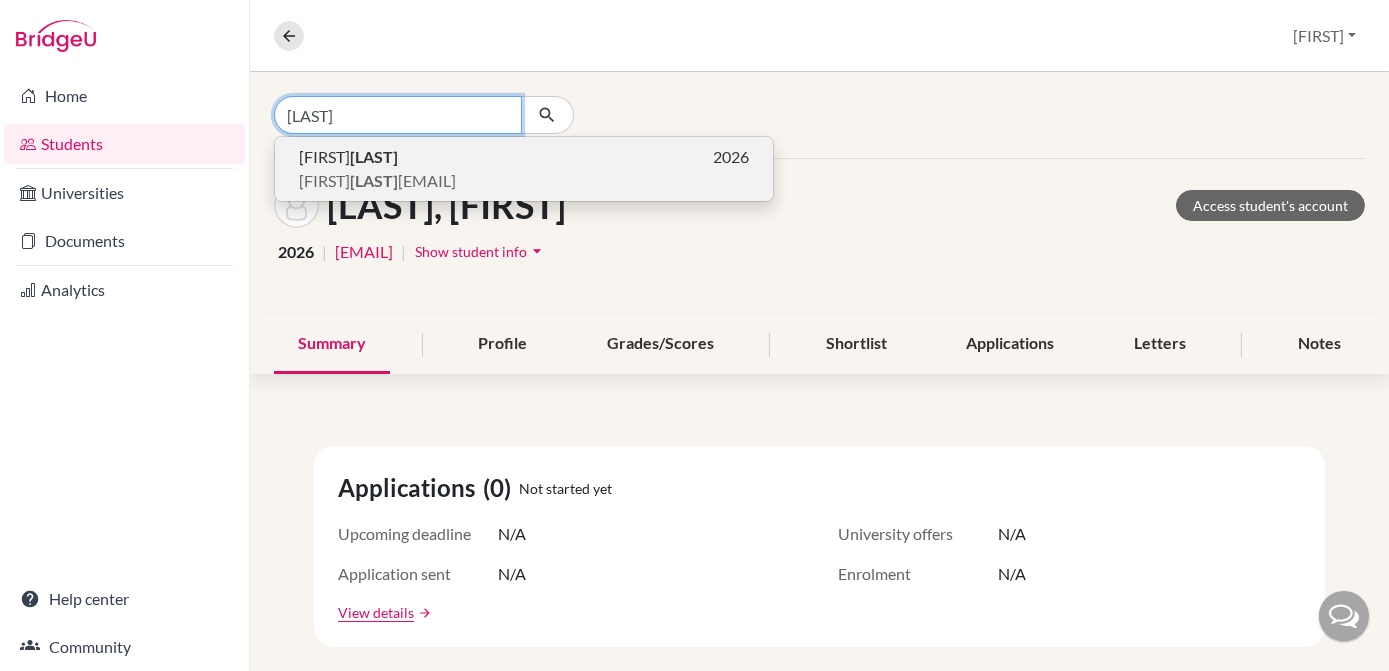 type on "tyupko" 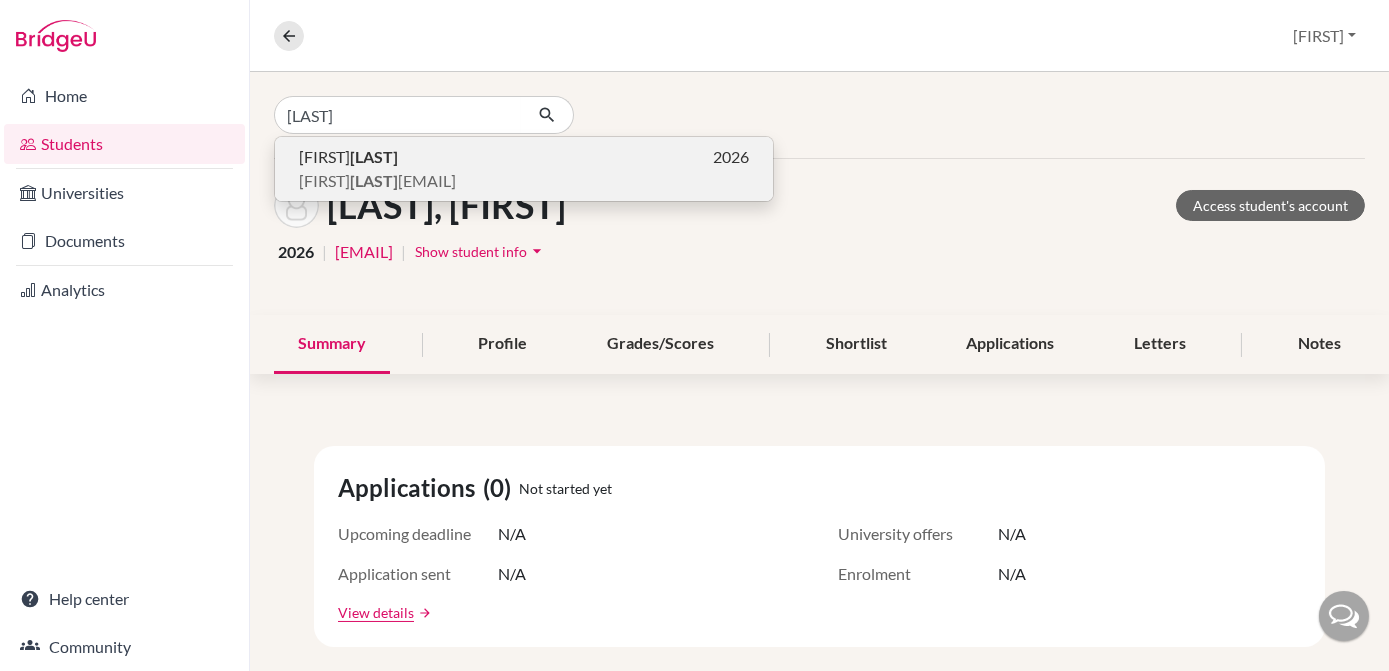 click on "Tyupko" at bounding box center (374, 156) 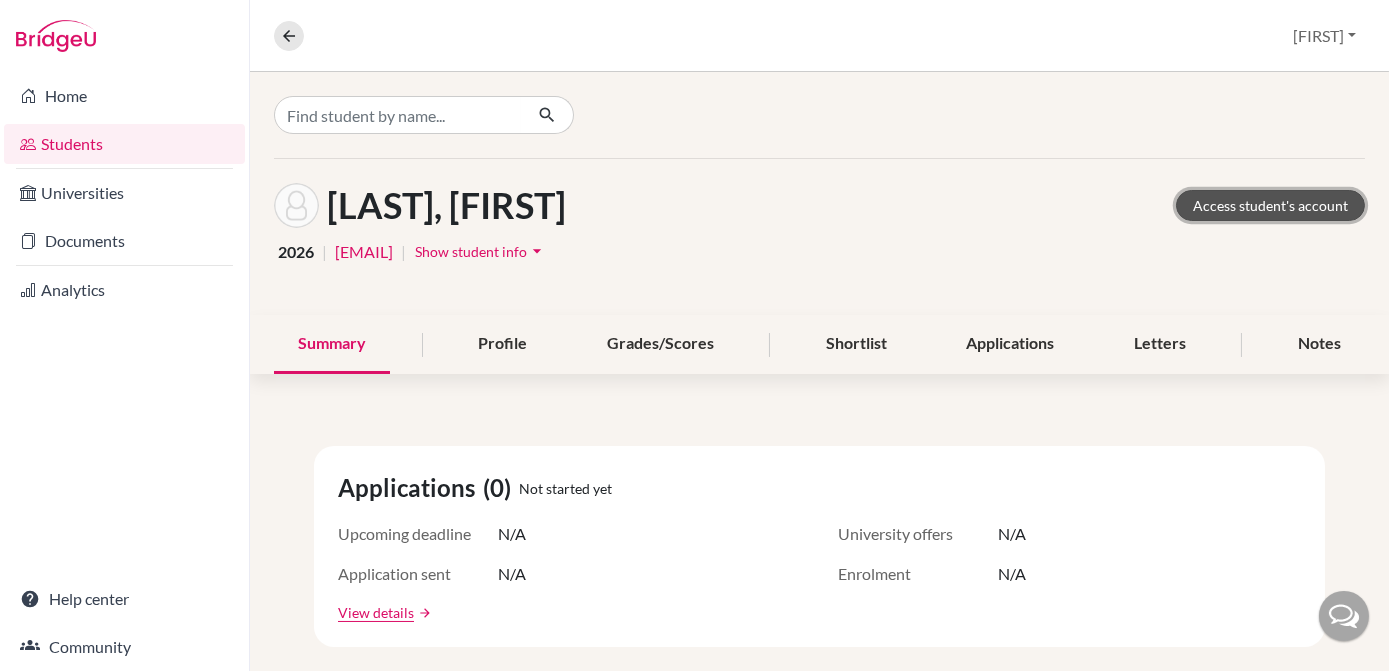 click on "Access student's account" at bounding box center [1270, 205] 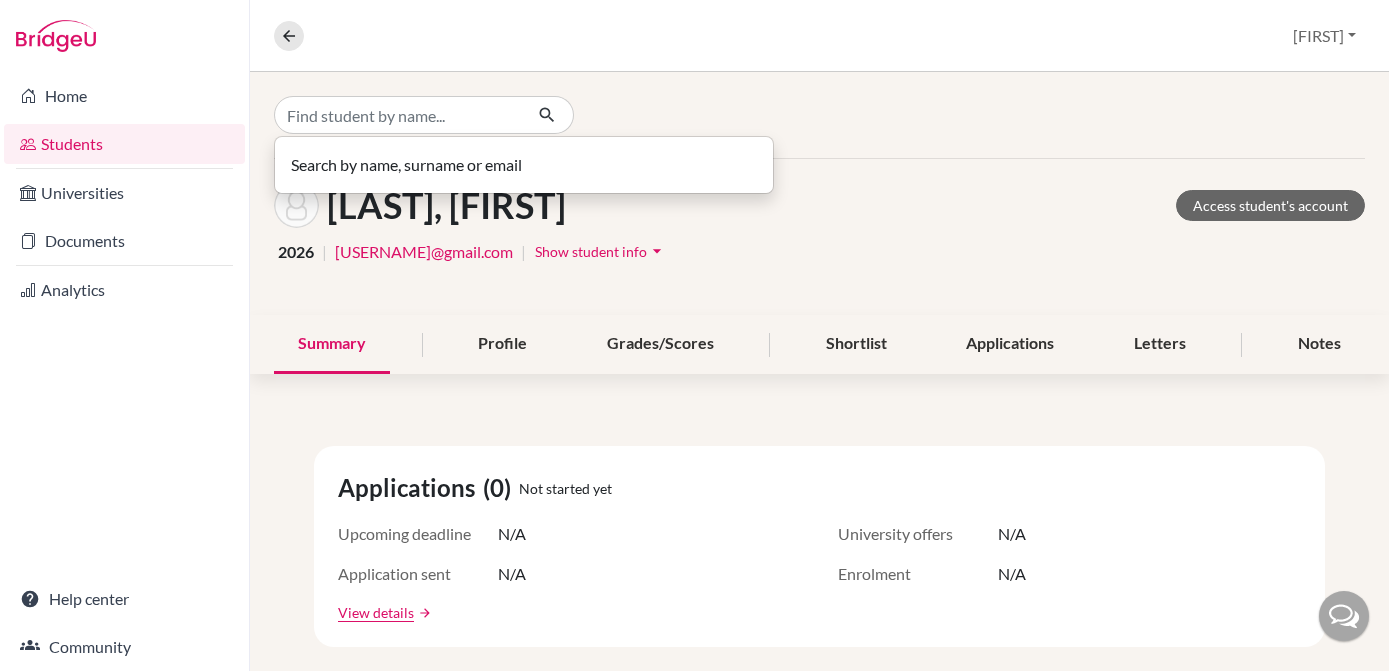 click at bounding box center (398, 115) 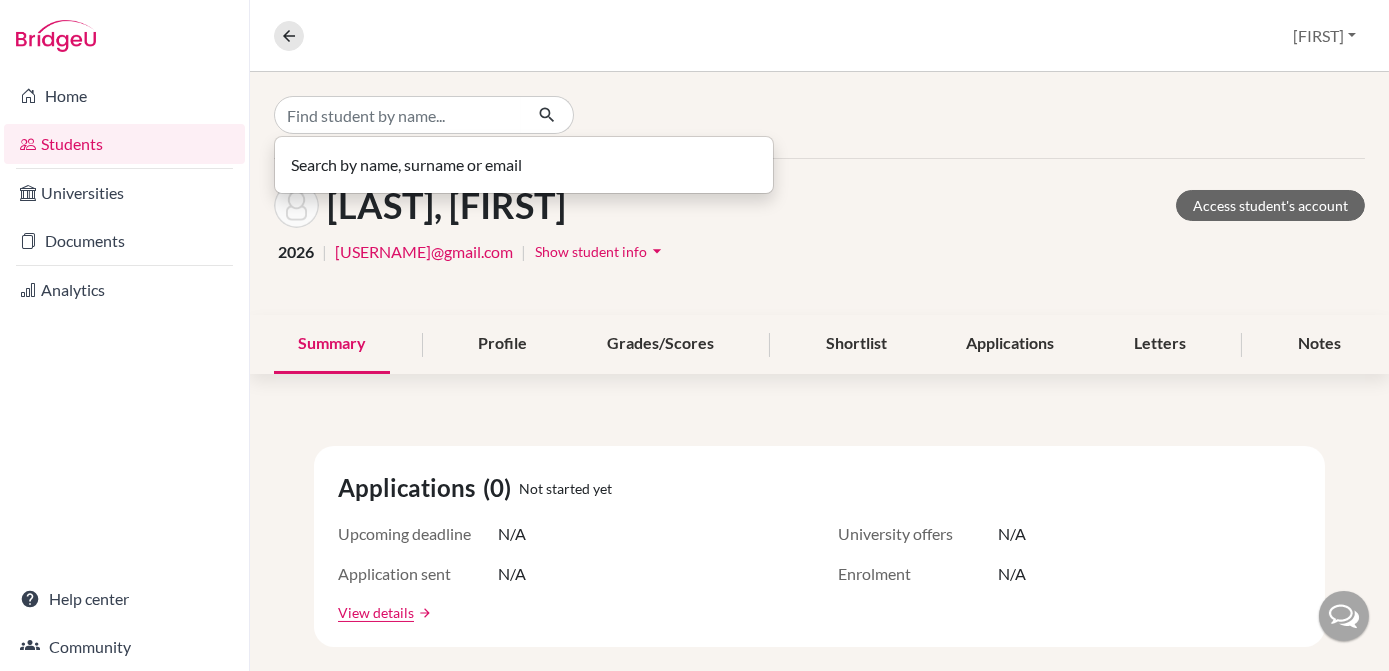 scroll, scrollTop: 0, scrollLeft: 0, axis: both 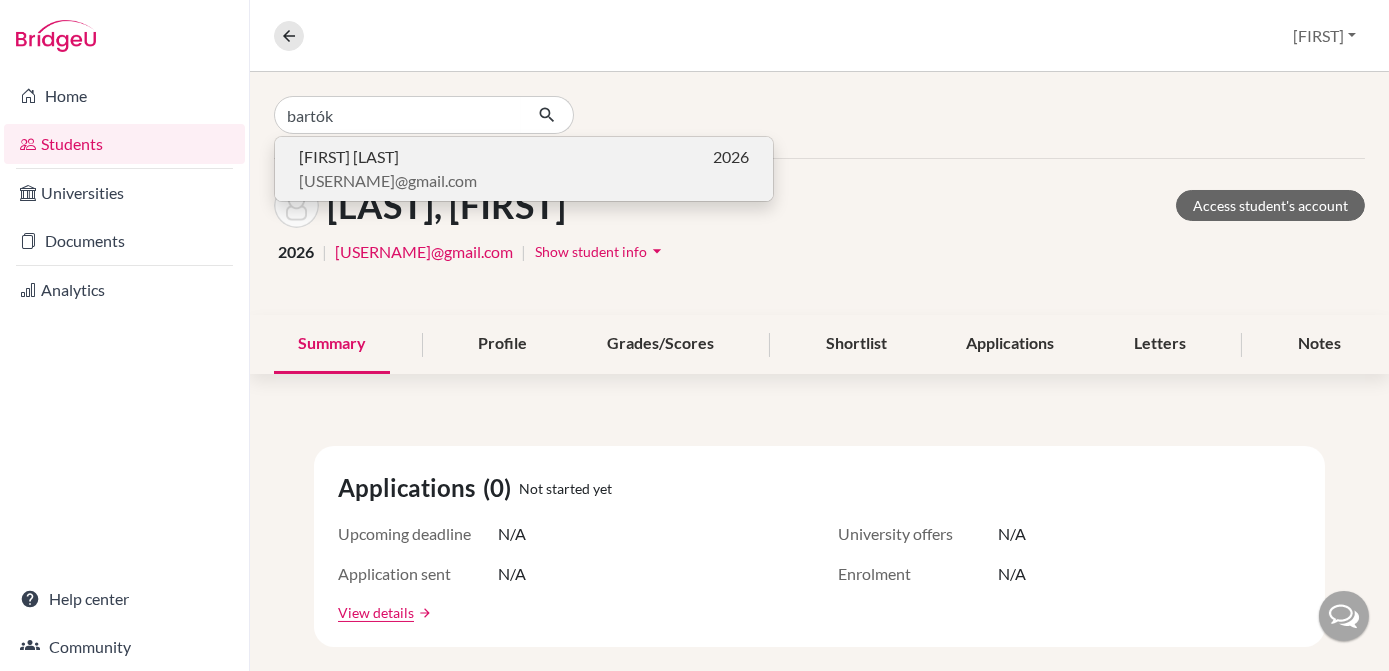 type on "bartók" 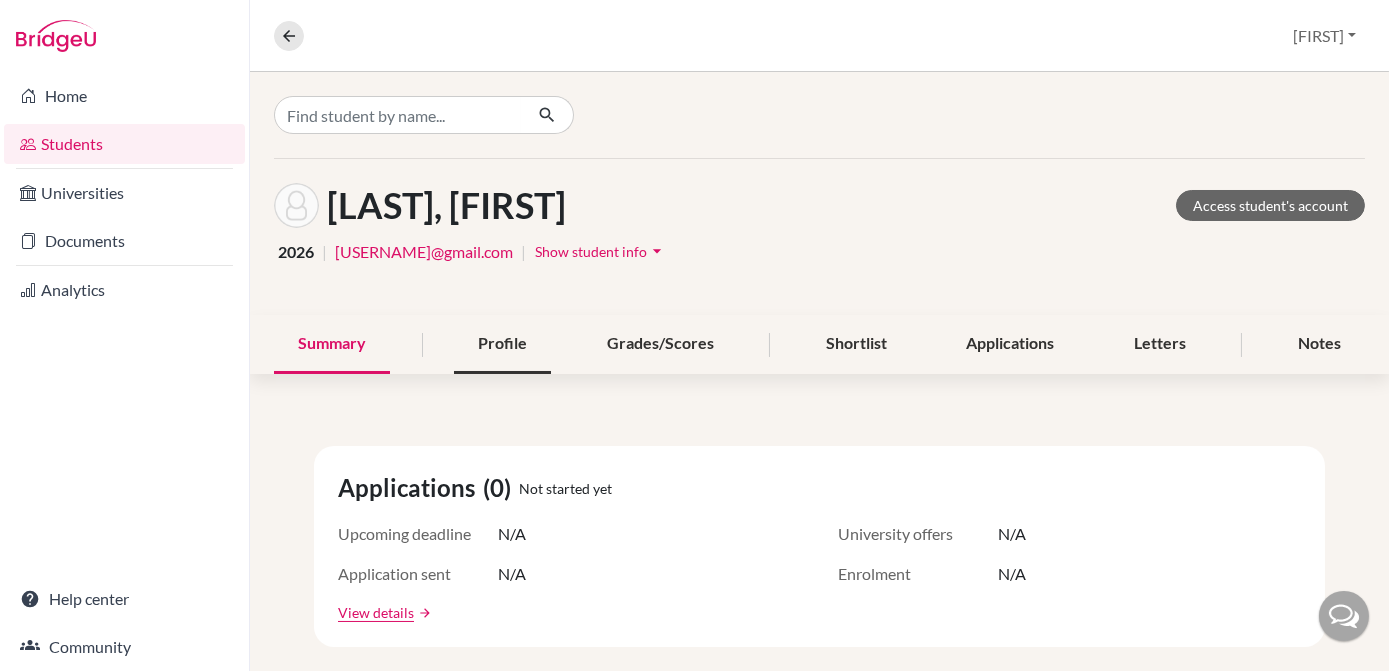 click on "Profile" at bounding box center (502, 344) 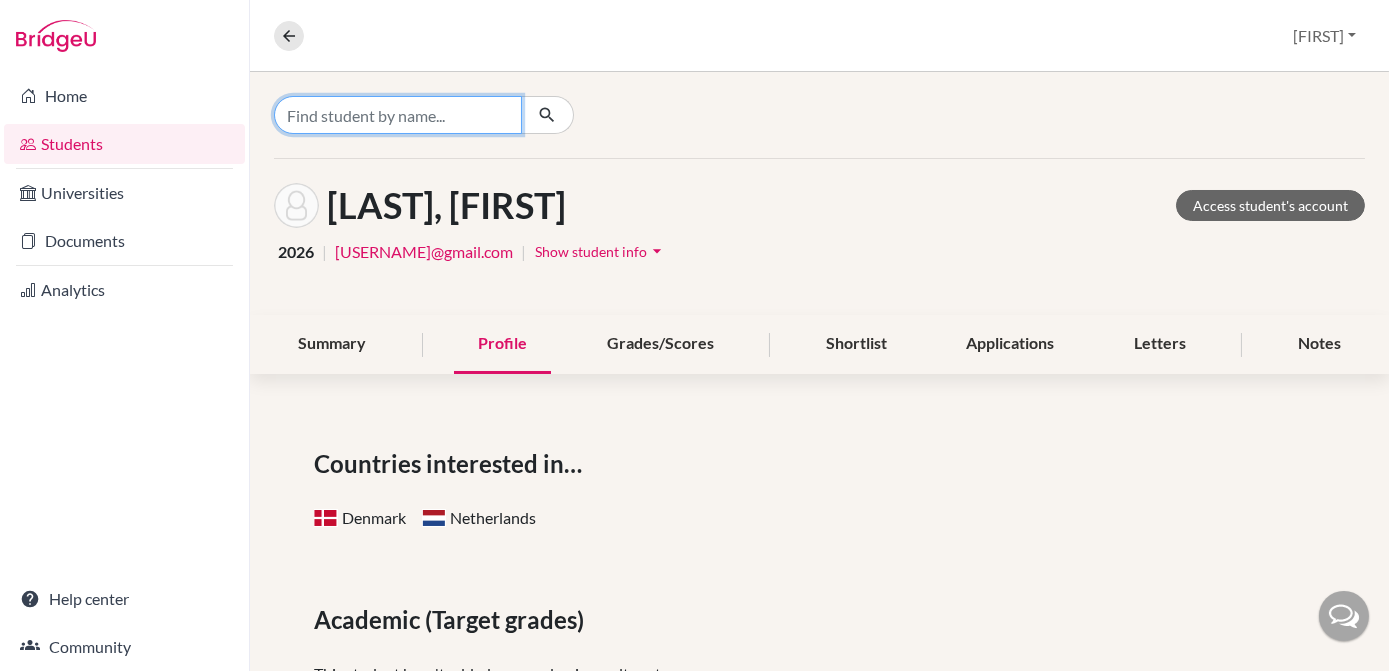 click at bounding box center [398, 115] 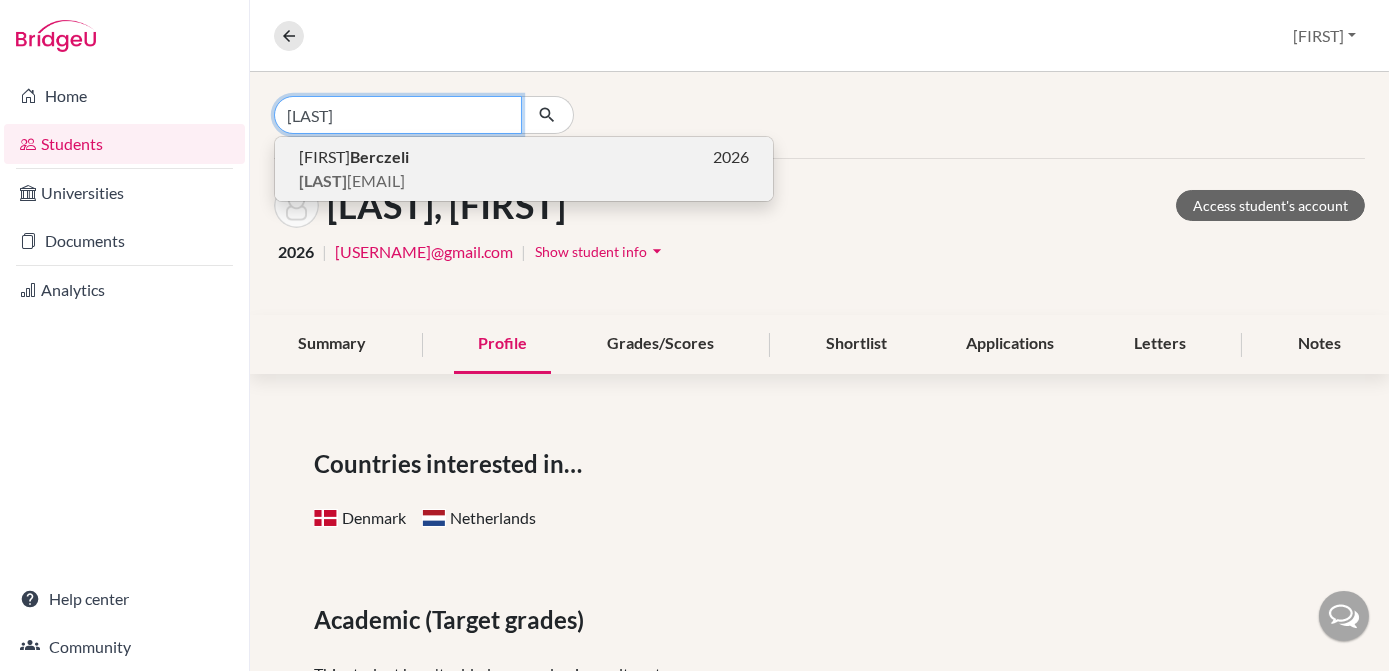 type on "[LAST]" 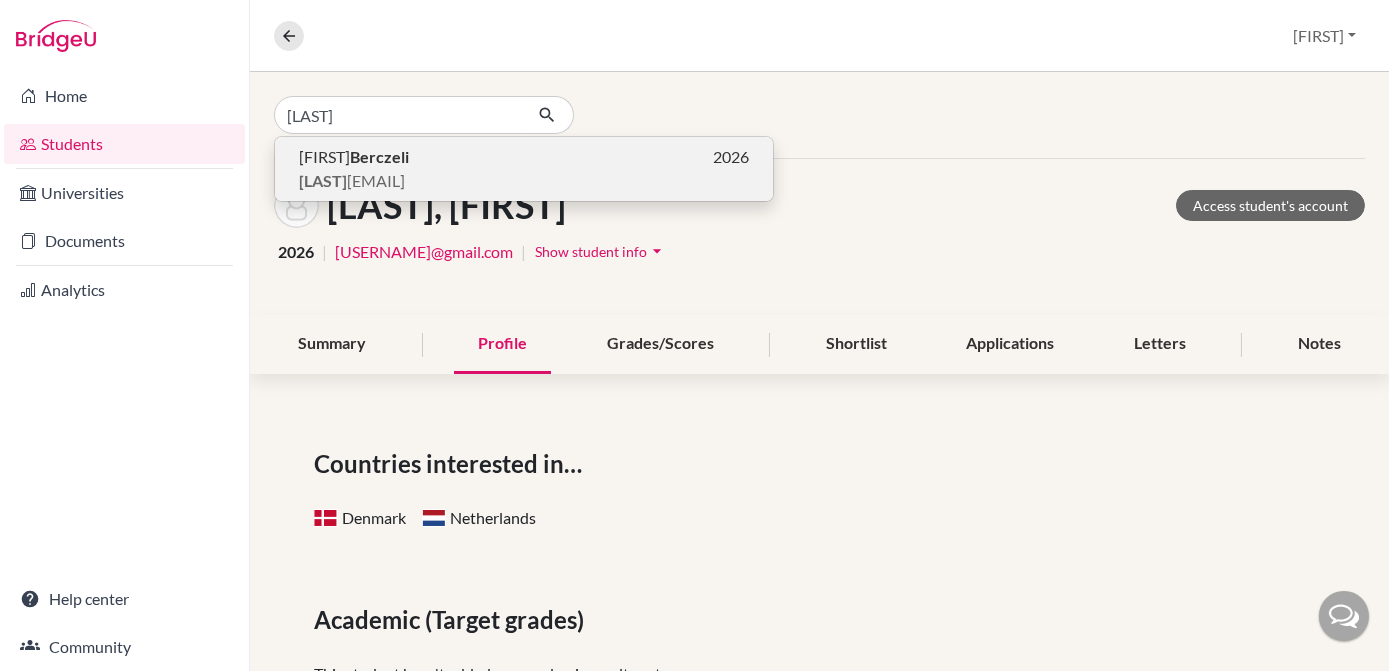 click on "[FIRST] [LAST] [YEAR]" at bounding box center (524, 157) 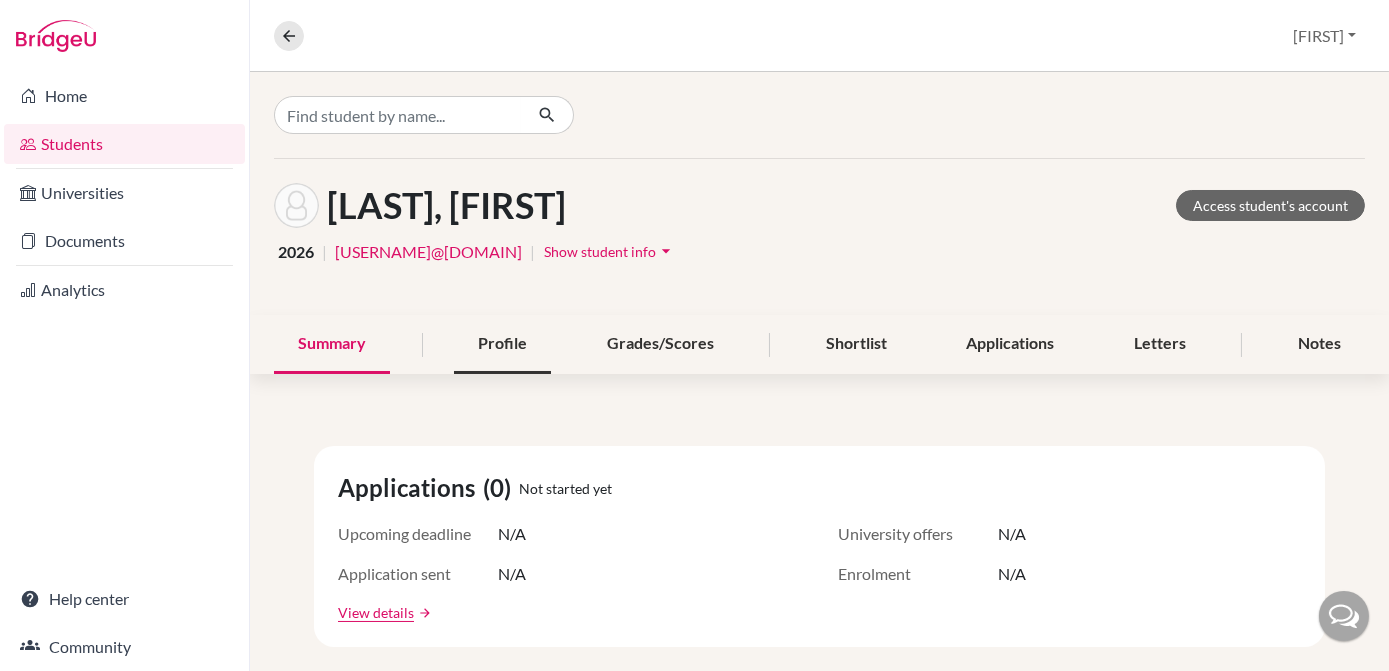 click on "Profile" at bounding box center (502, 344) 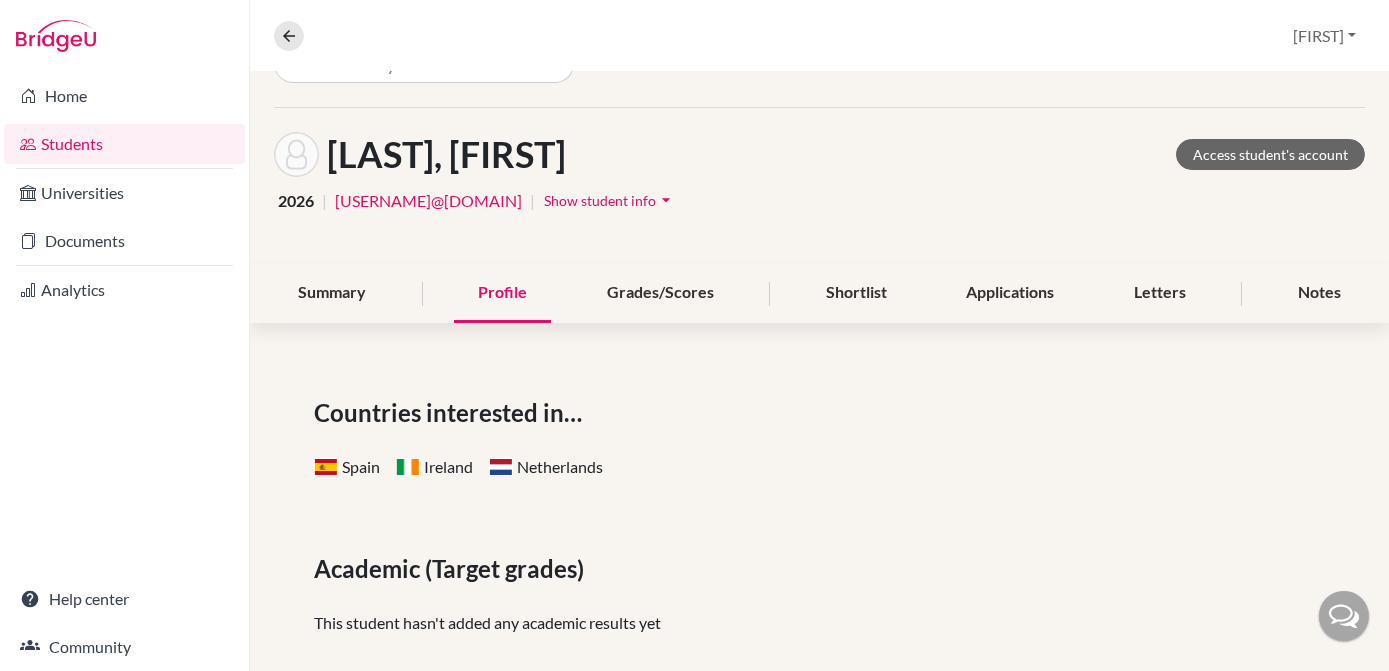 scroll, scrollTop: 0, scrollLeft: 0, axis: both 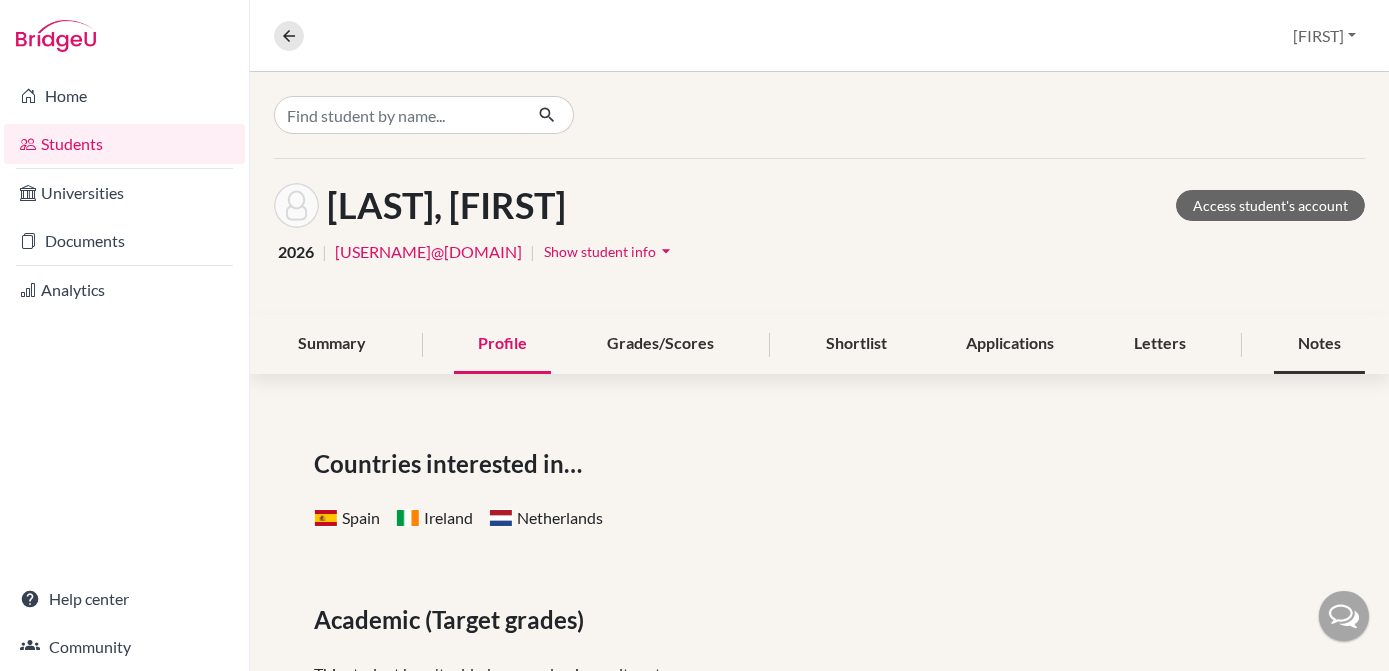 click on "Notes" at bounding box center (1319, 344) 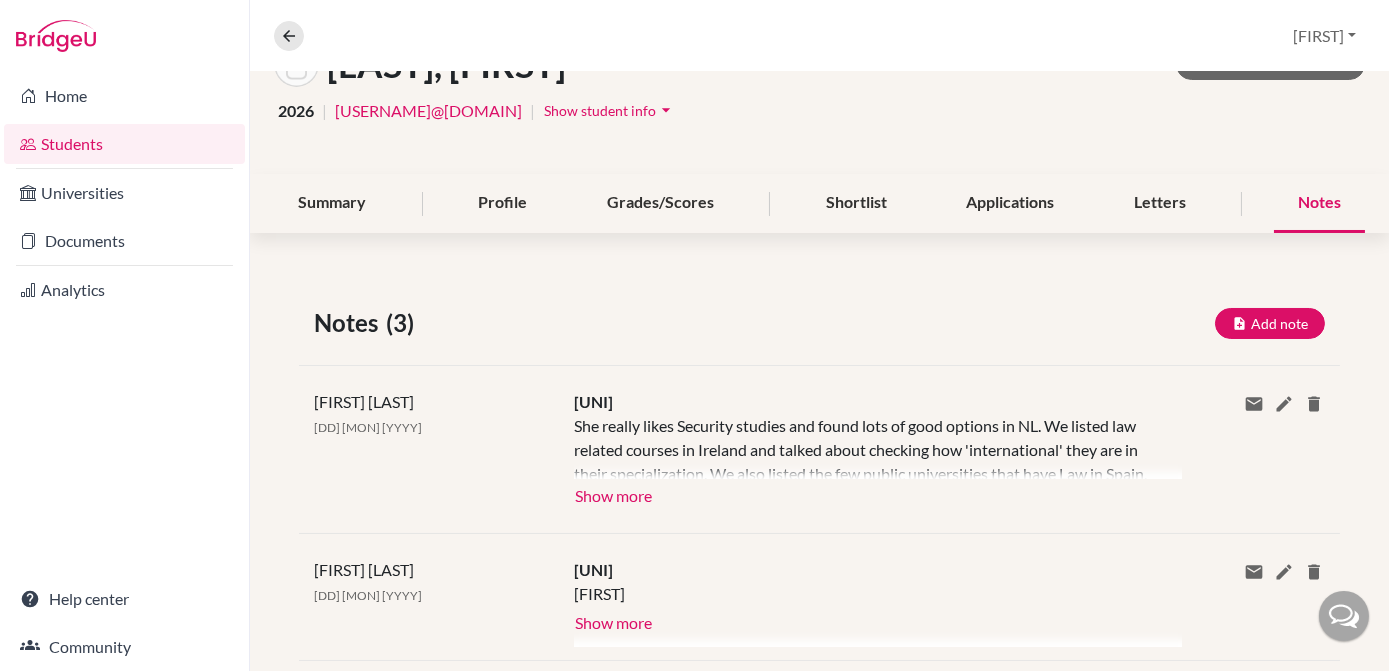 scroll, scrollTop: 142, scrollLeft: 0, axis: vertical 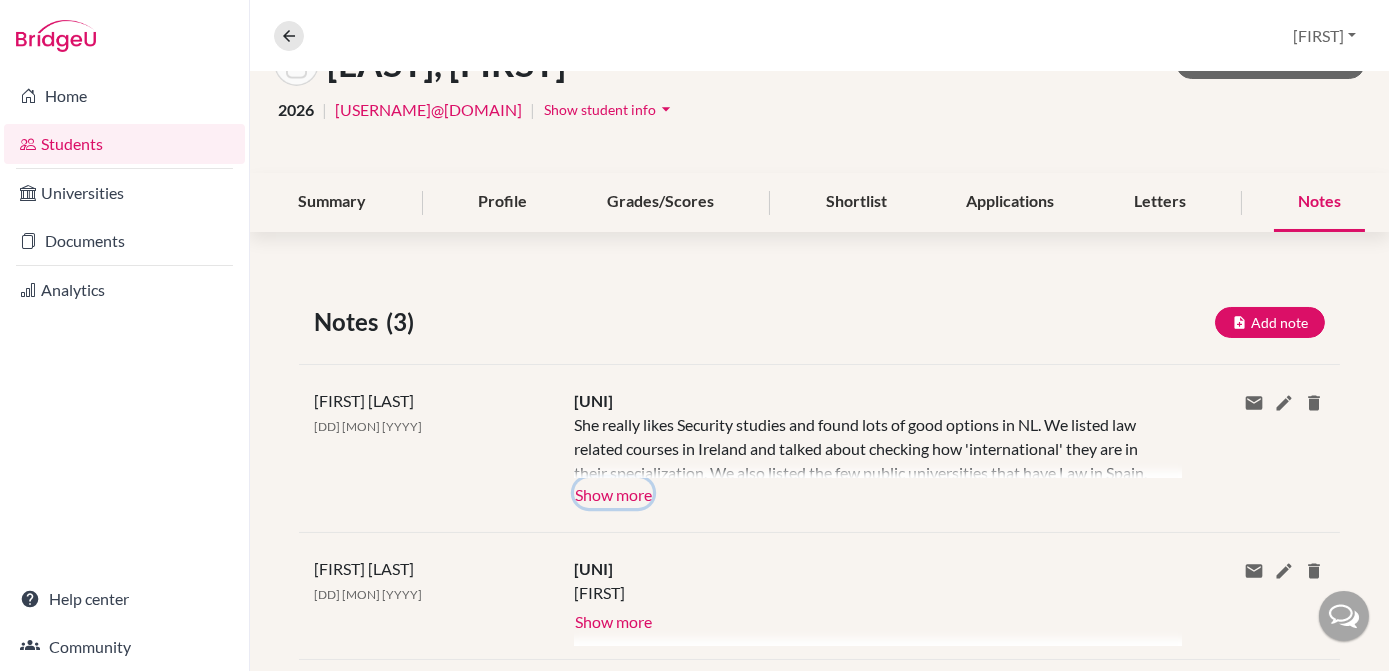 click on "Show more" 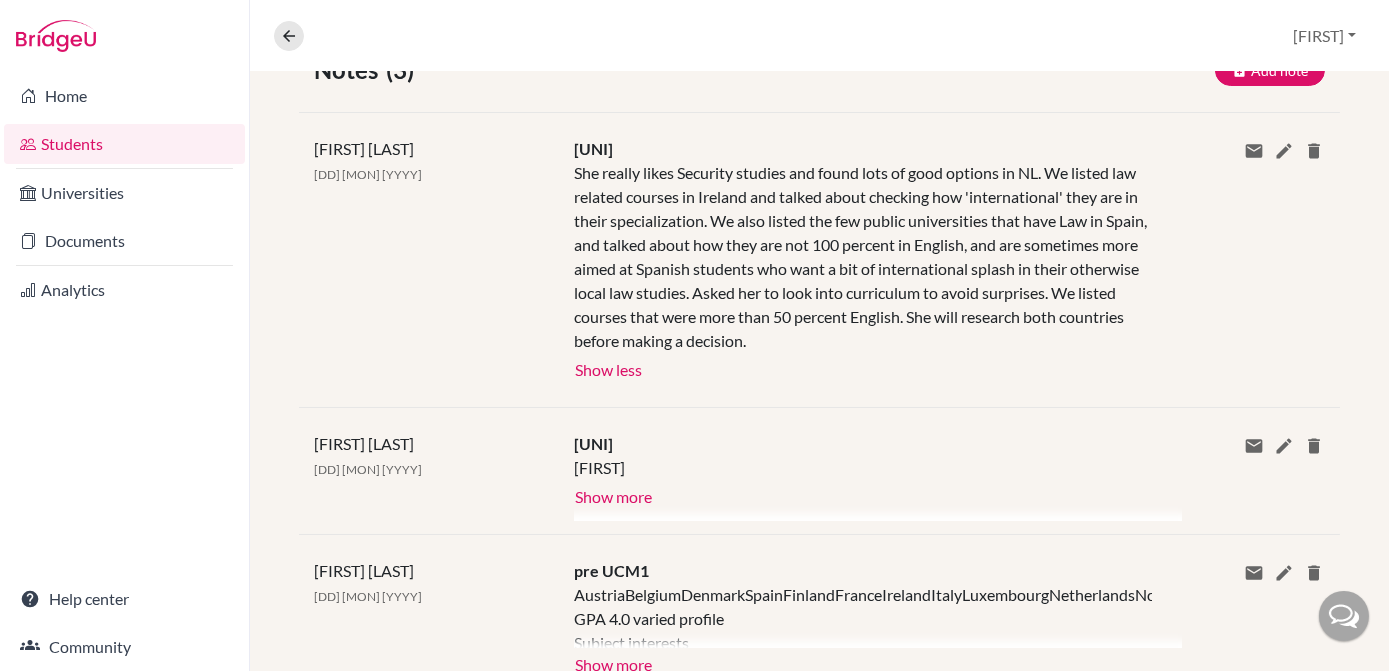 scroll, scrollTop: 398, scrollLeft: 0, axis: vertical 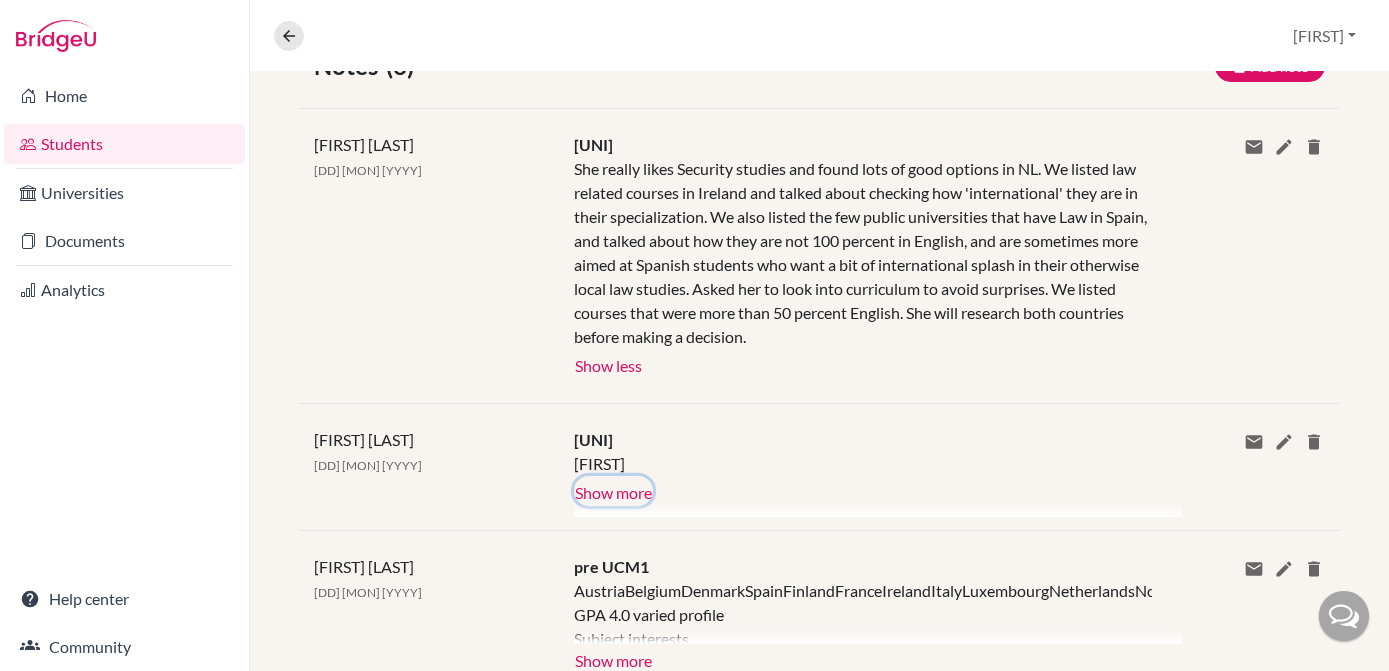 click on "Show more" 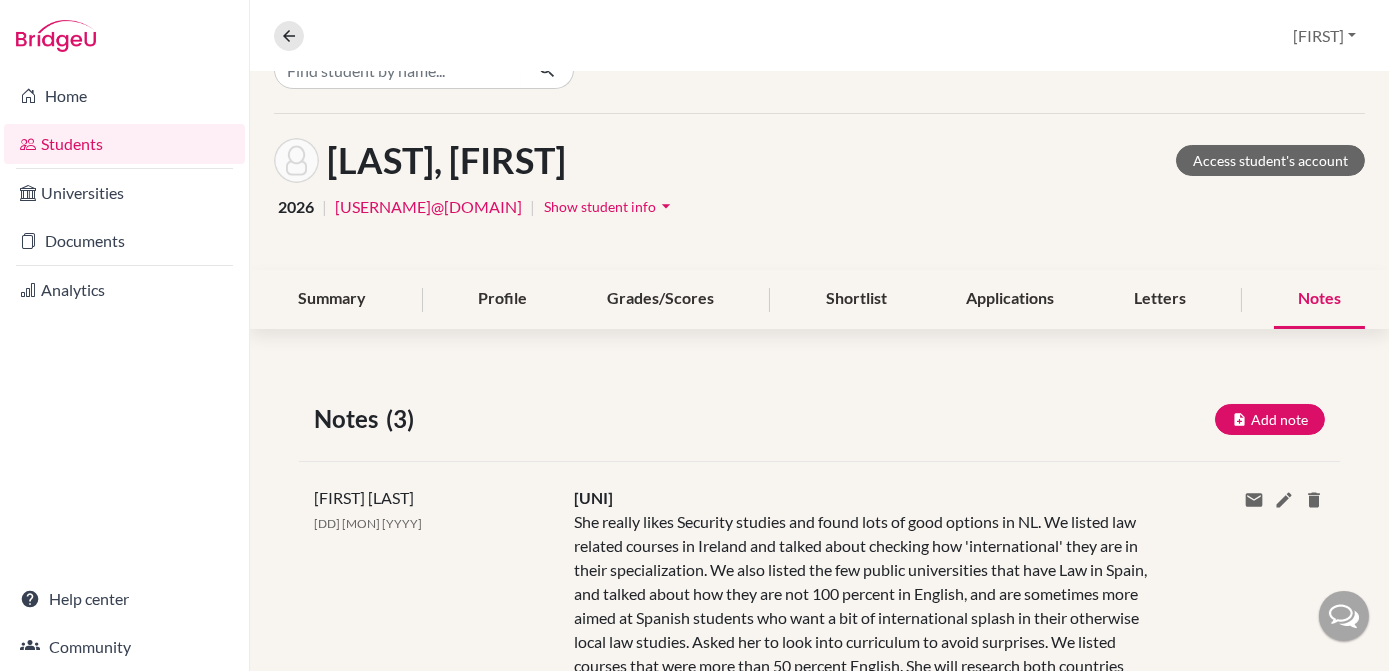 scroll, scrollTop: 0, scrollLeft: 0, axis: both 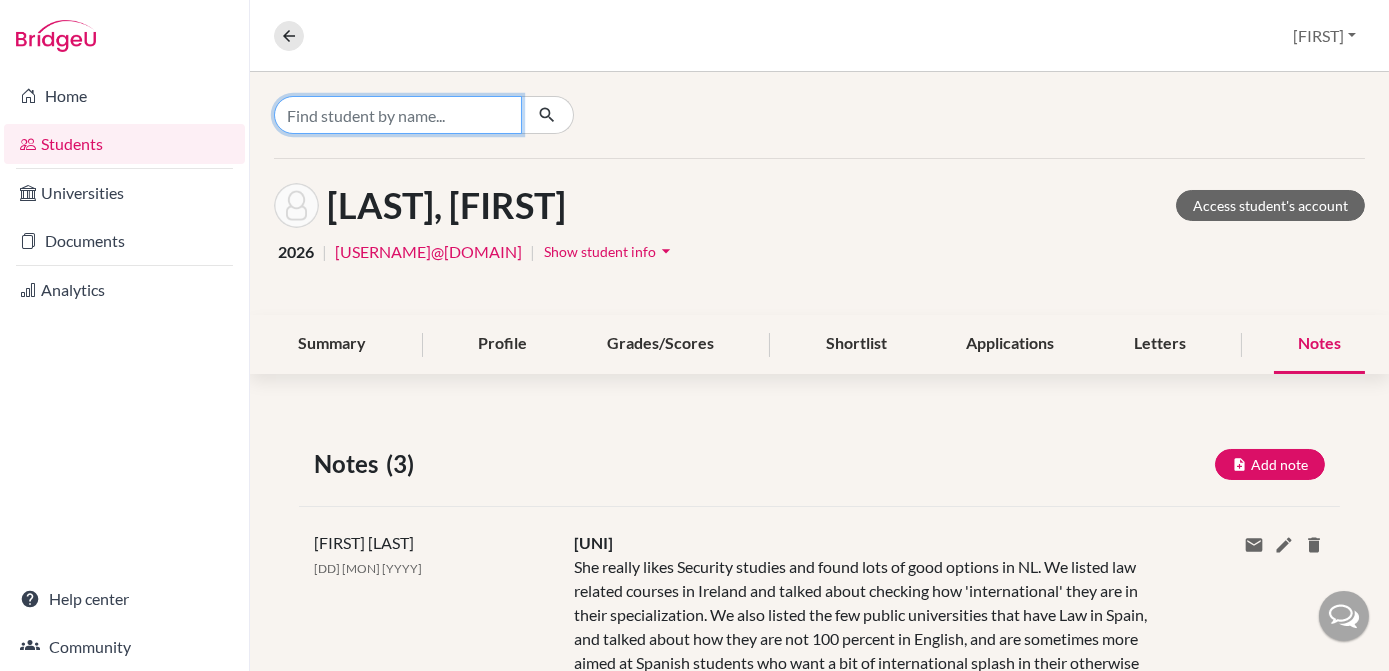 click at bounding box center [398, 115] 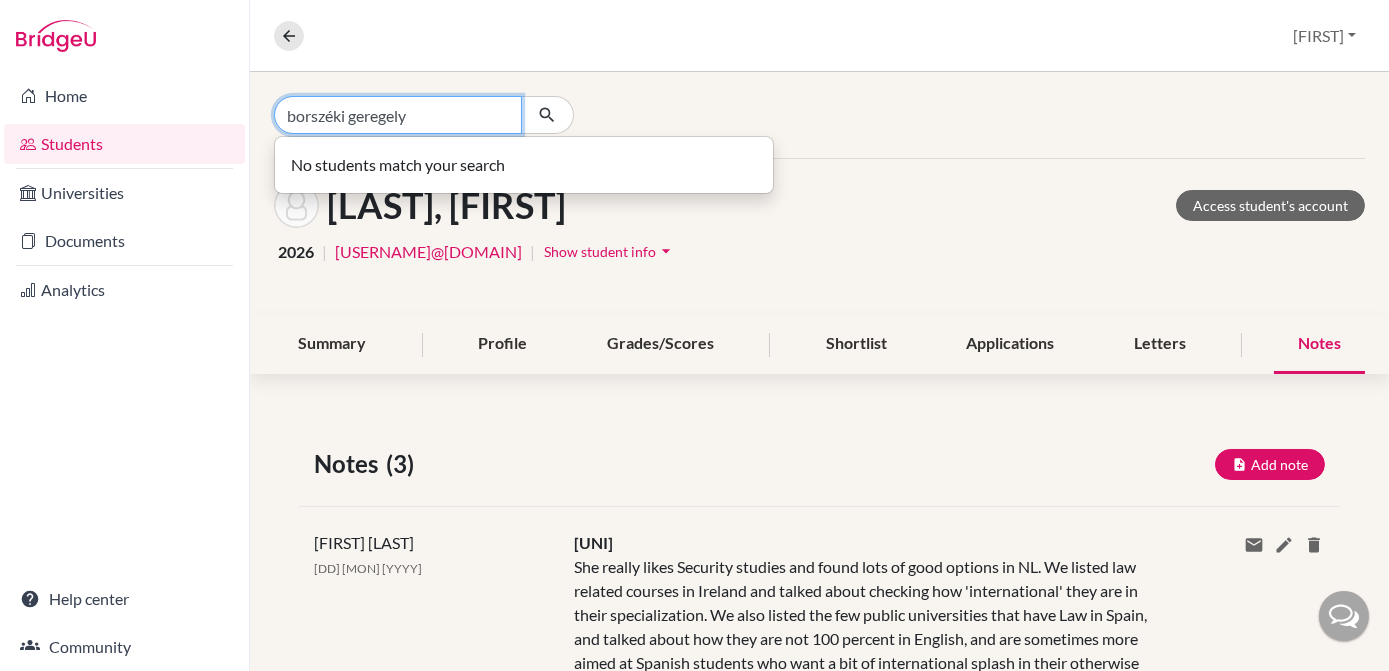 click on "borszéki geregely" at bounding box center [398, 115] 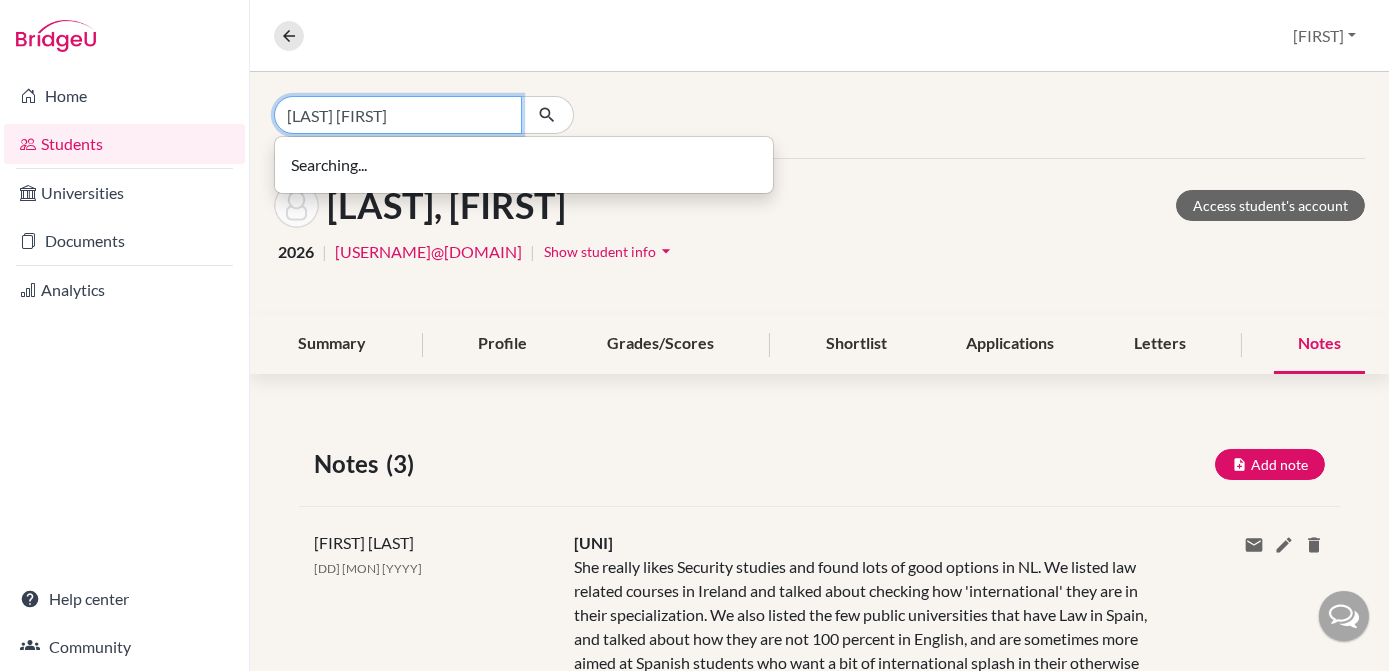 type on "[LAST] [FIRST]" 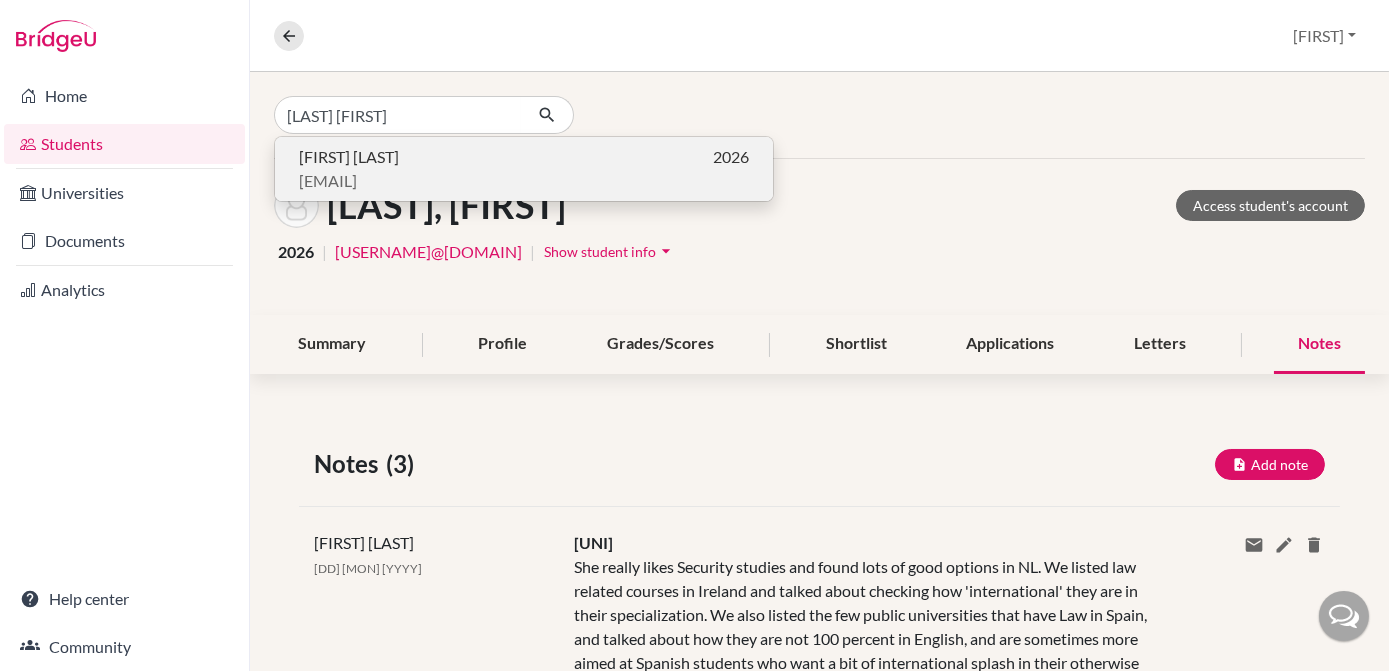 click on "[FIRST] [LAST]" at bounding box center [349, 157] 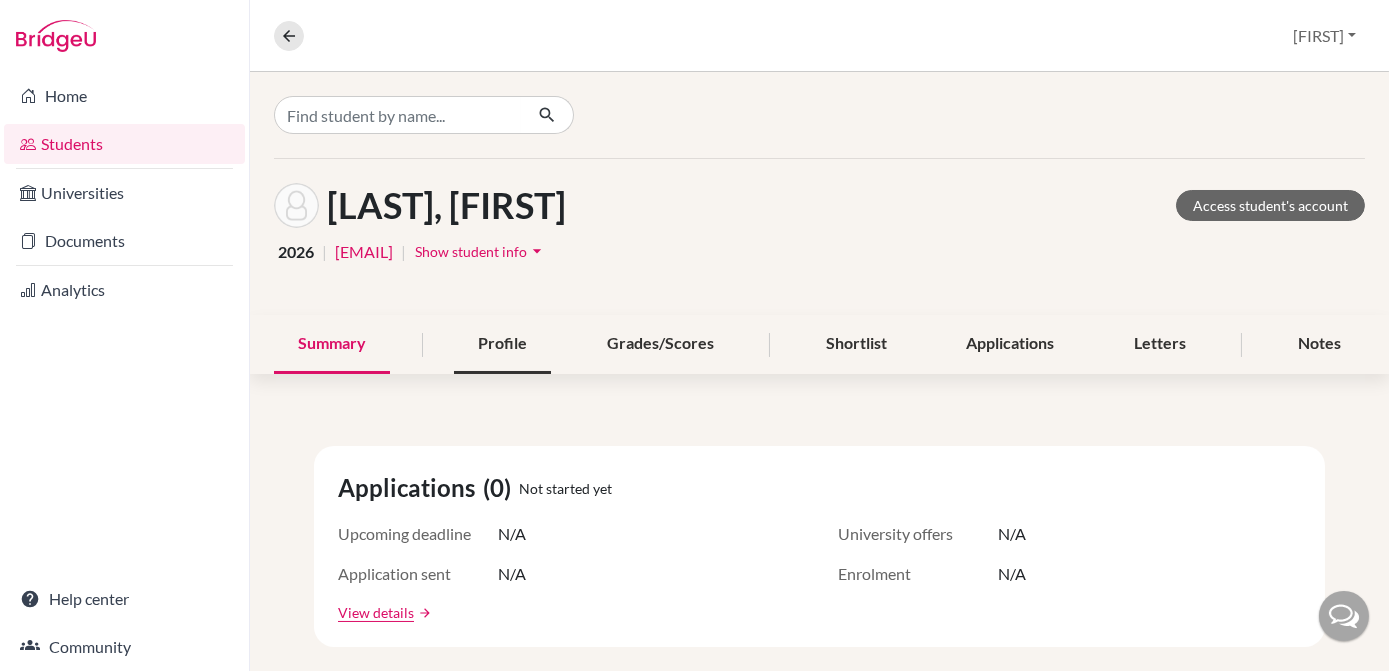 click on "Profile" at bounding box center [502, 344] 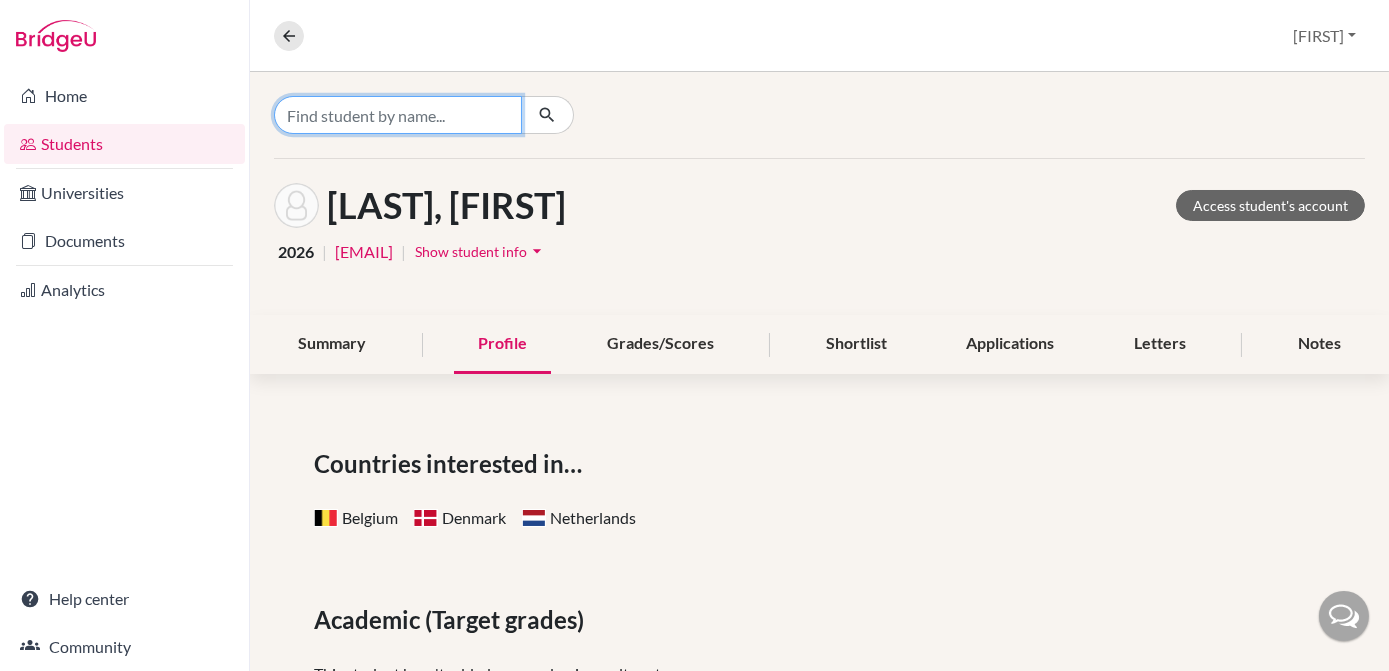 click at bounding box center [398, 115] 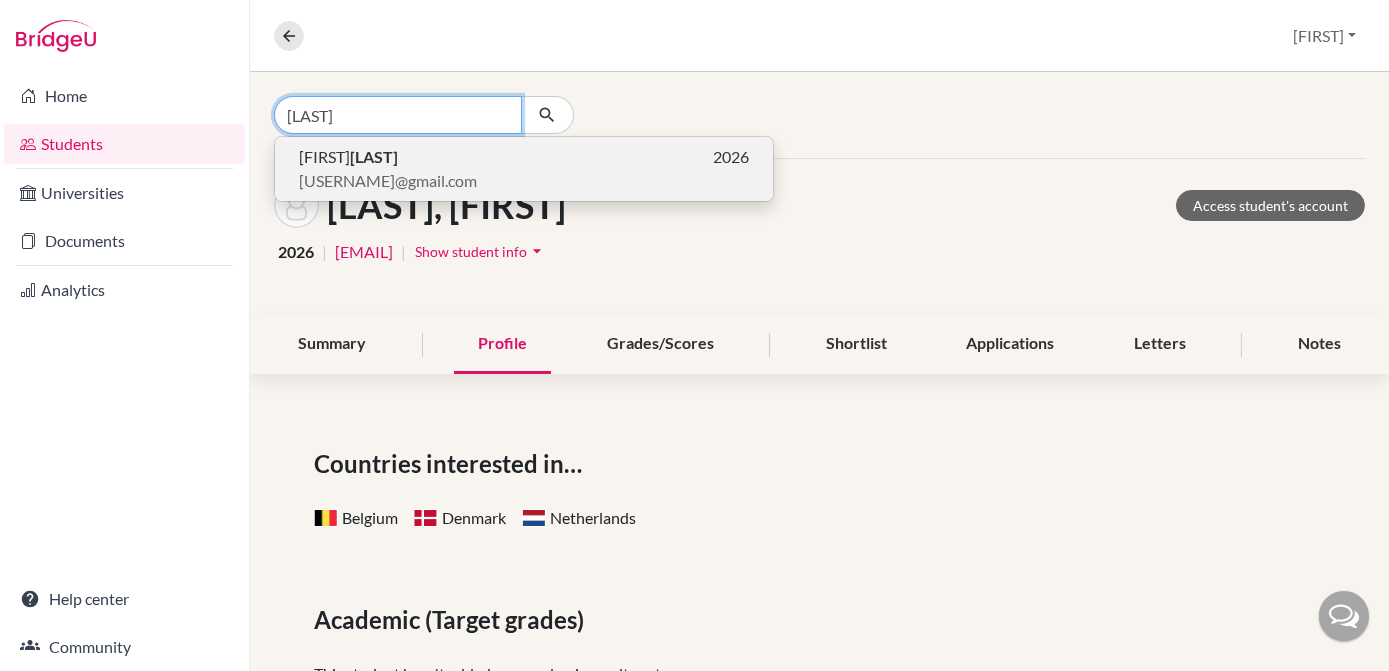 type on "[LAST]" 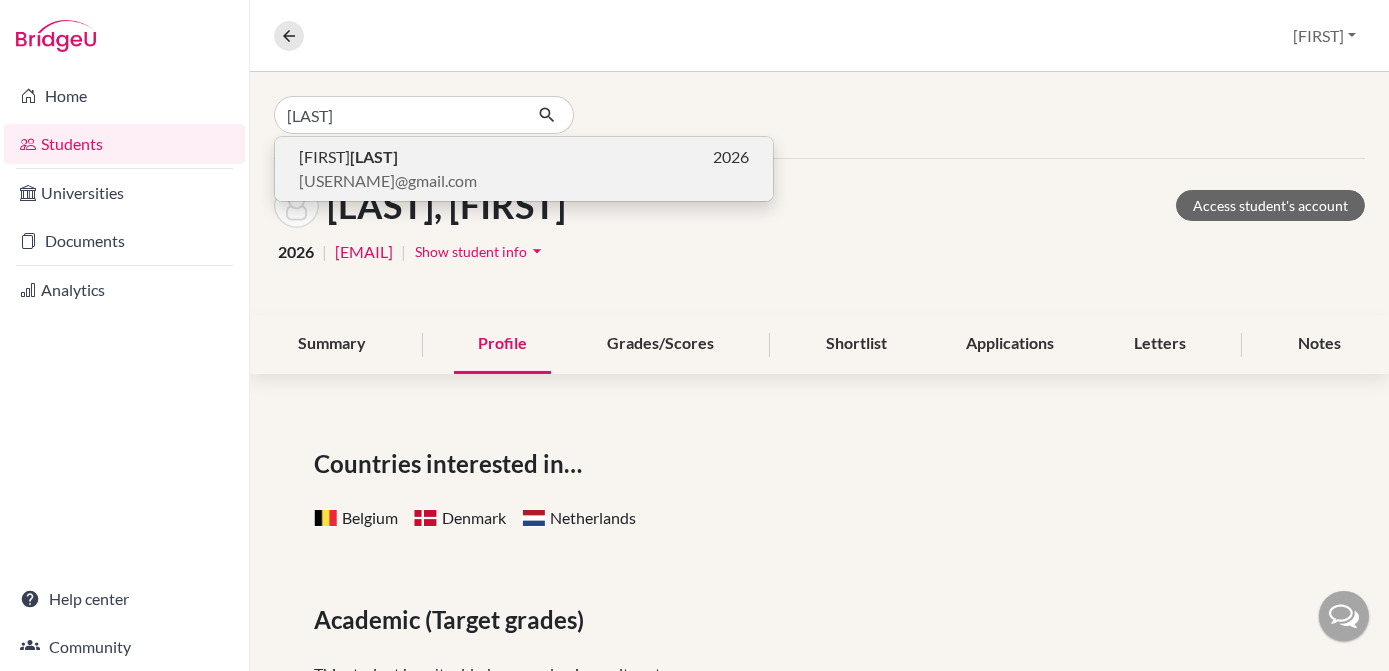 click on "[USERNAME]@gmail.com" at bounding box center (388, 181) 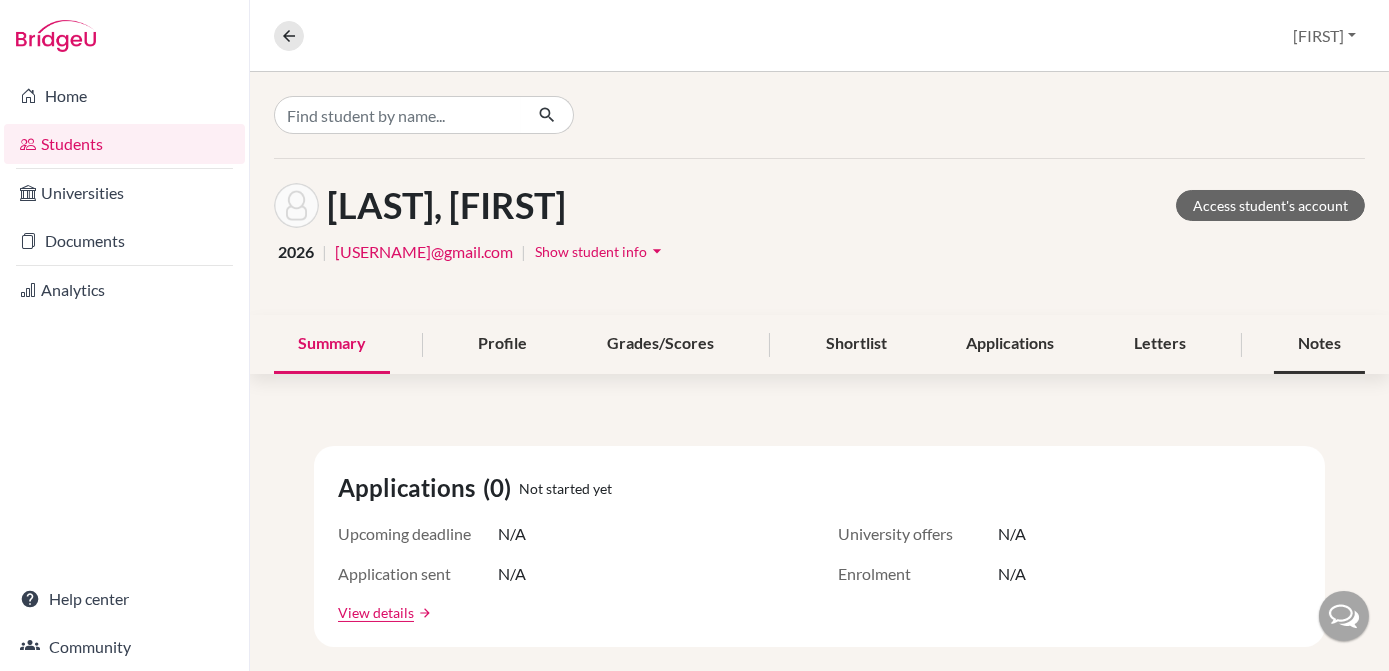 click on "Notes" at bounding box center [1319, 344] 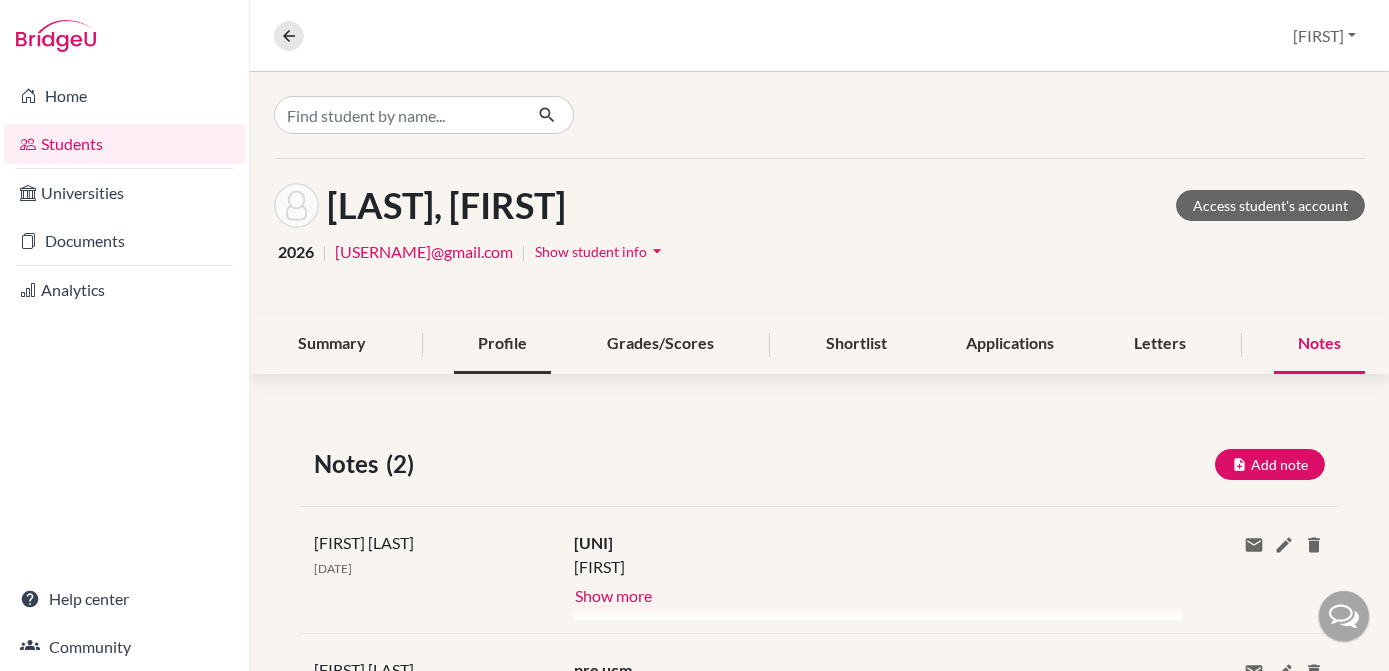 click on "Profile" at bounding box center [502, 344] 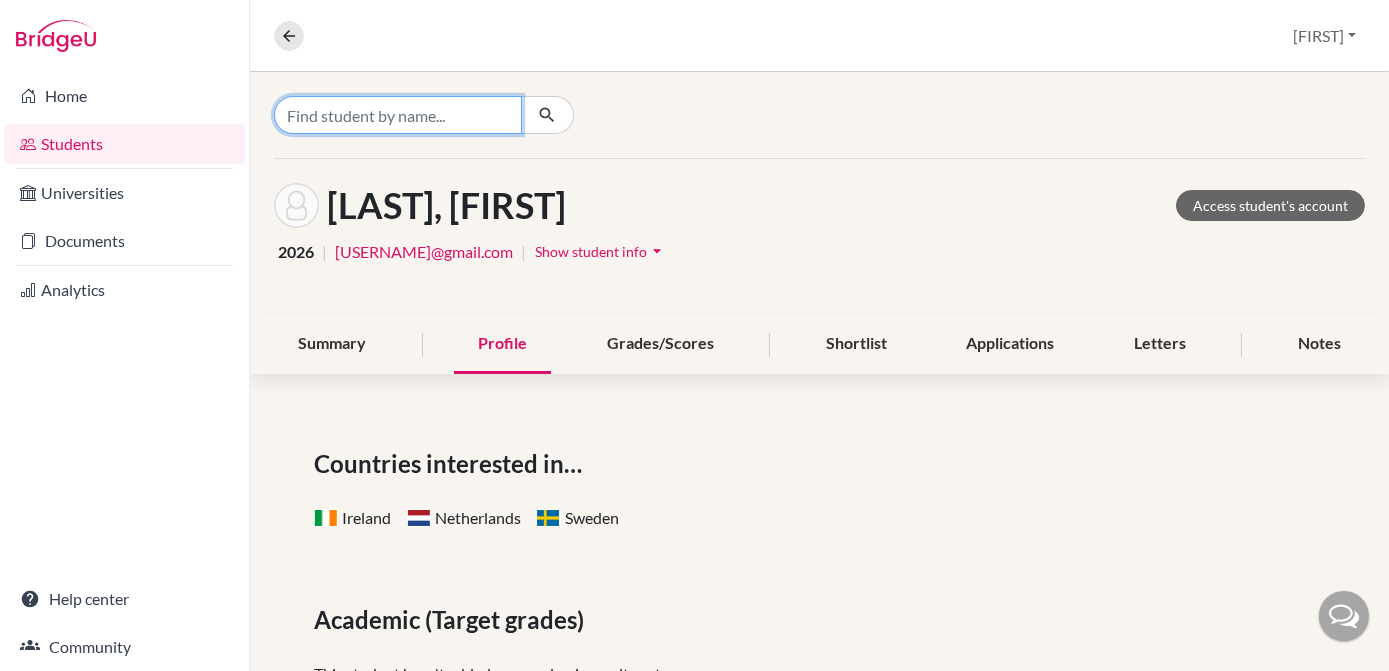 click at bounding box center [398, 115] 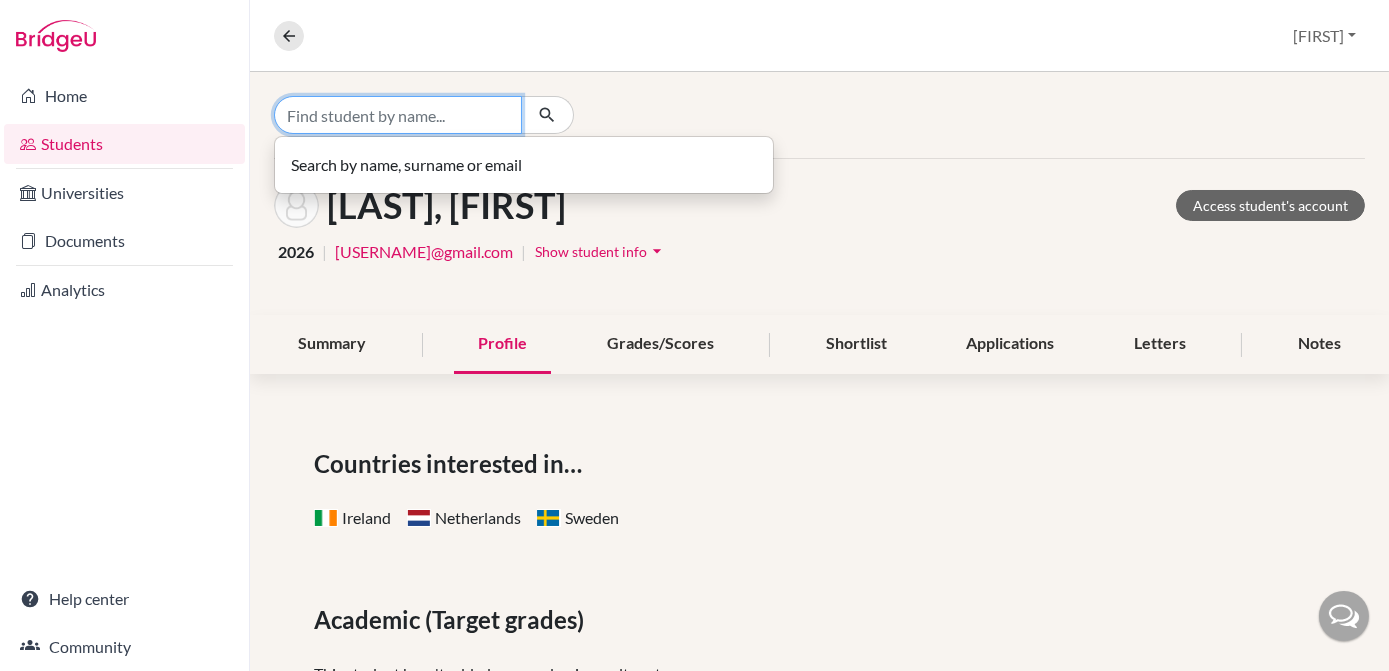 click at bounding box center (398, 115) 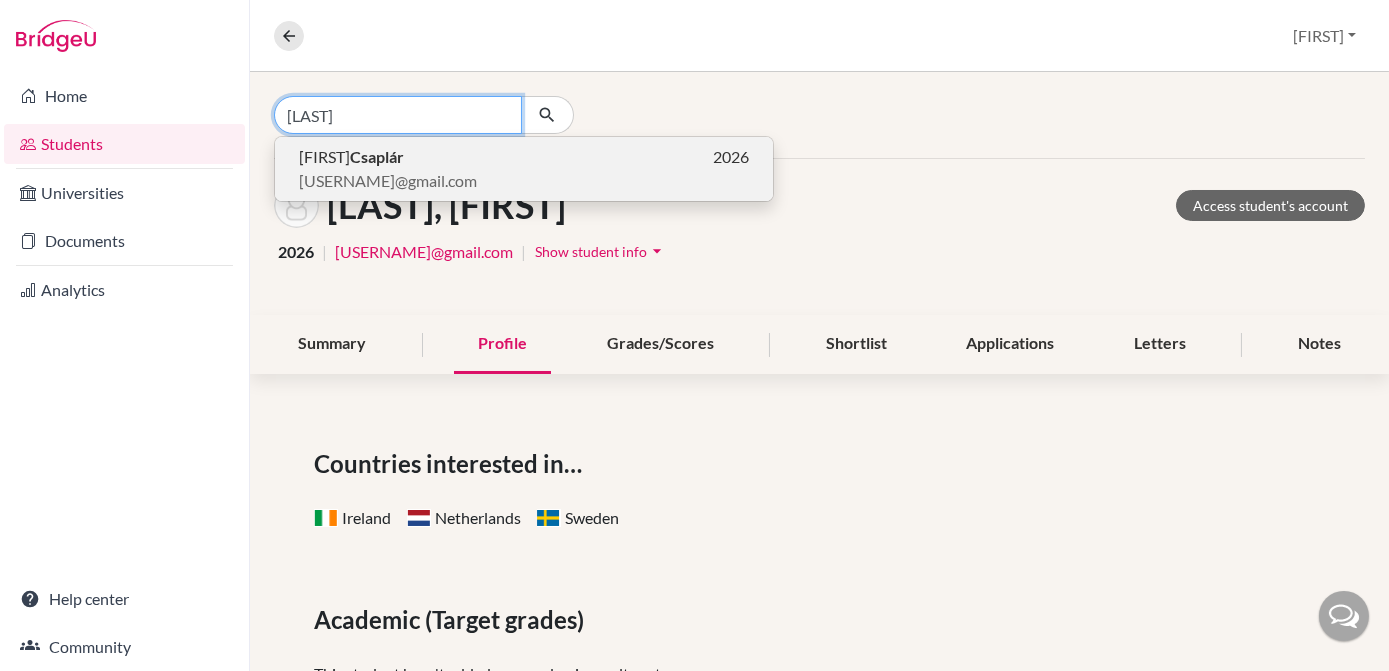 type on "[LAST]" 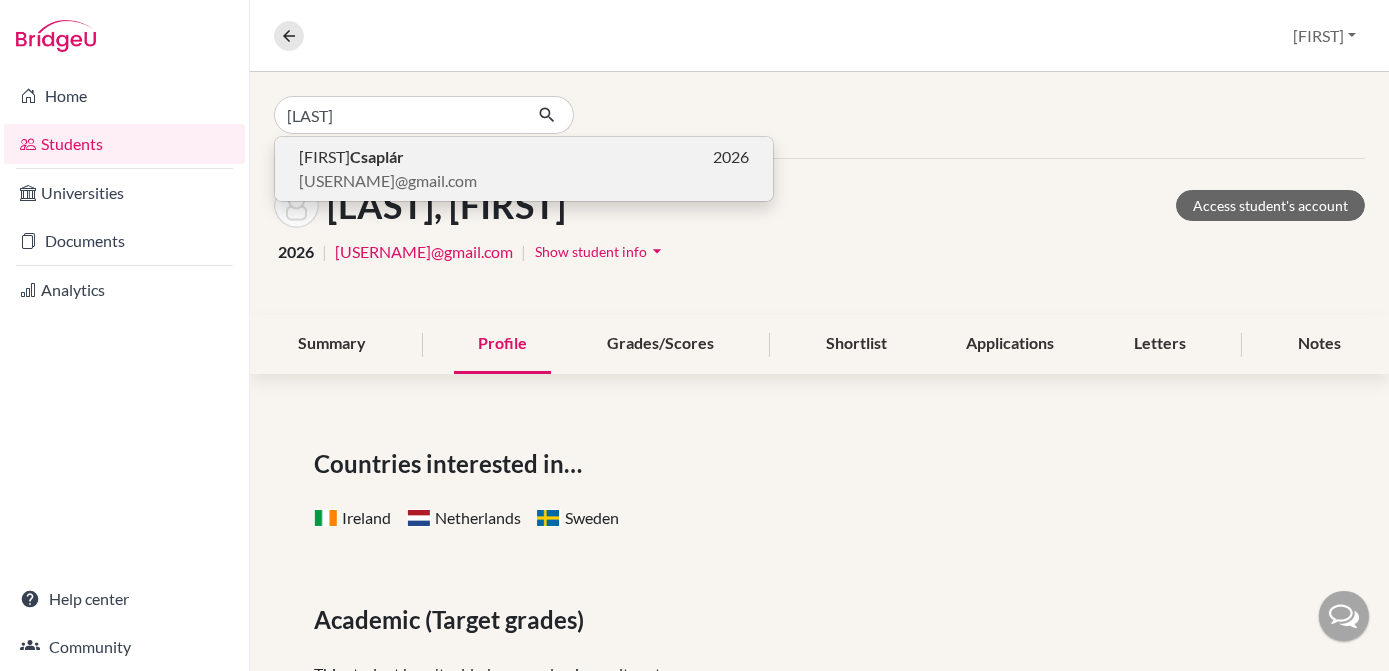 click on "[USERNAME]@gmail.com" at bounding box center [388, 181] 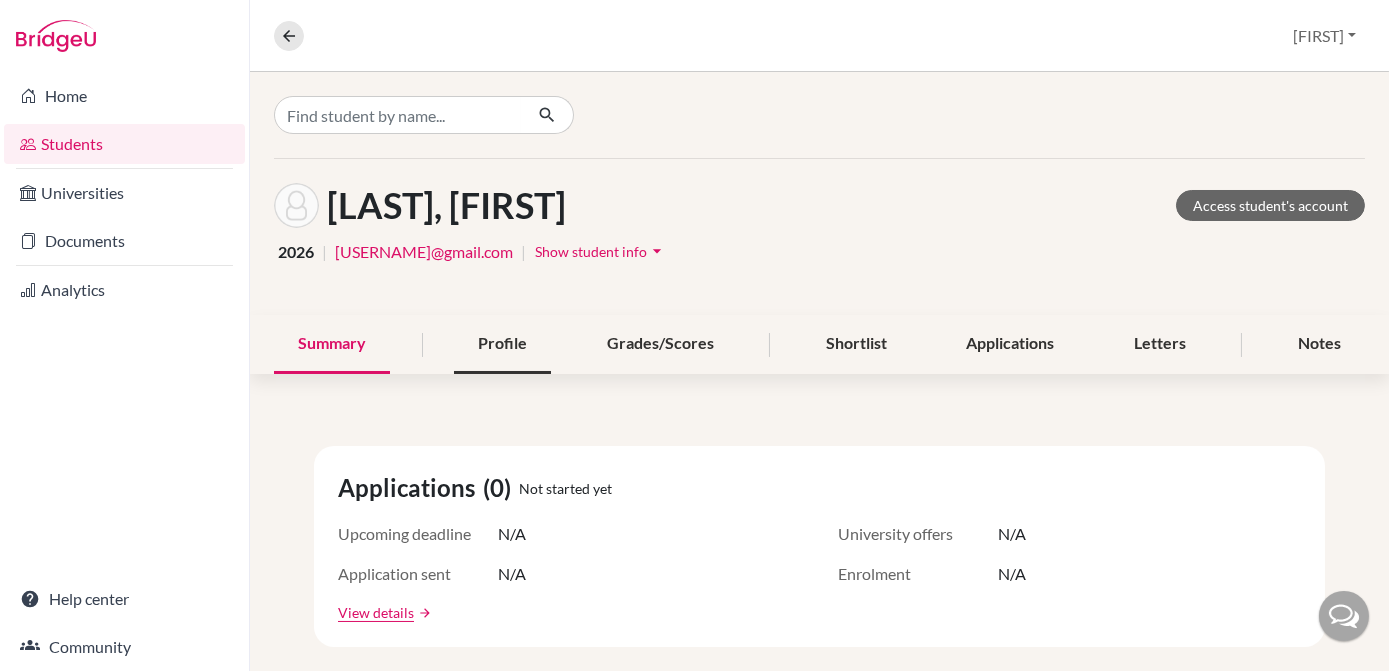 click on "Profile" at bounding box center [502, 344] 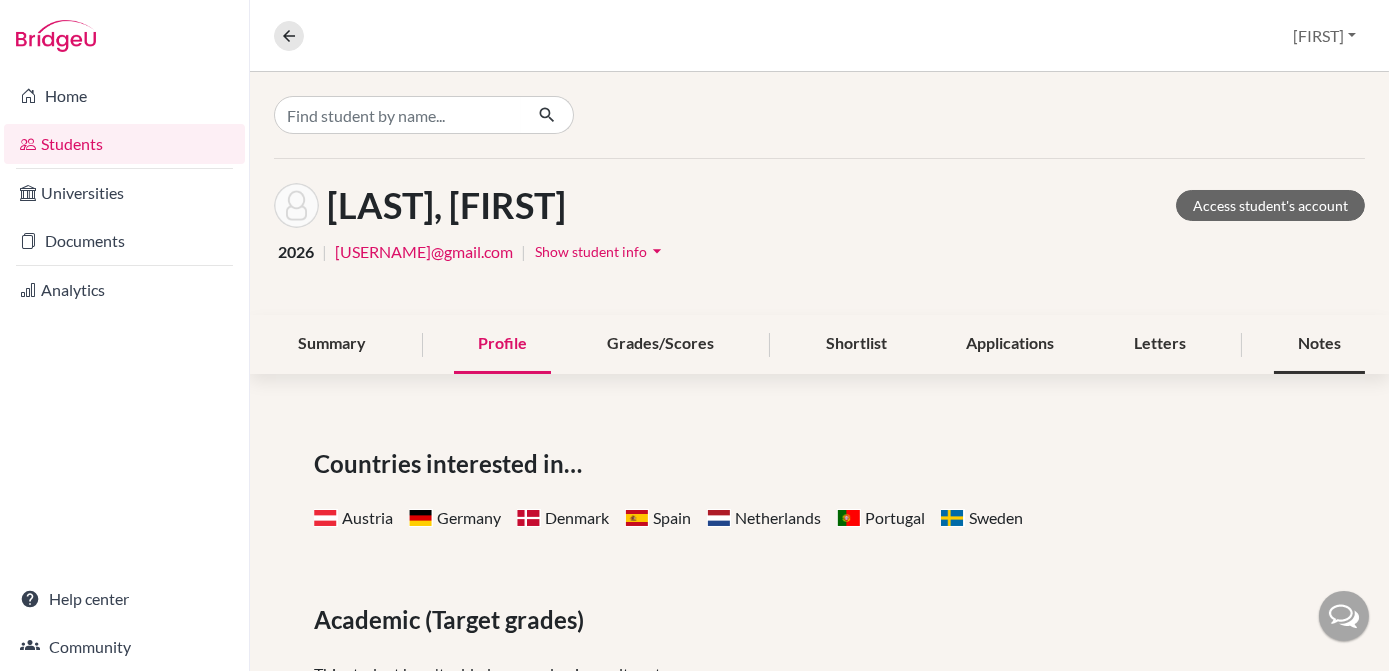 click on "Notes" at bounding box center (1319, 344) 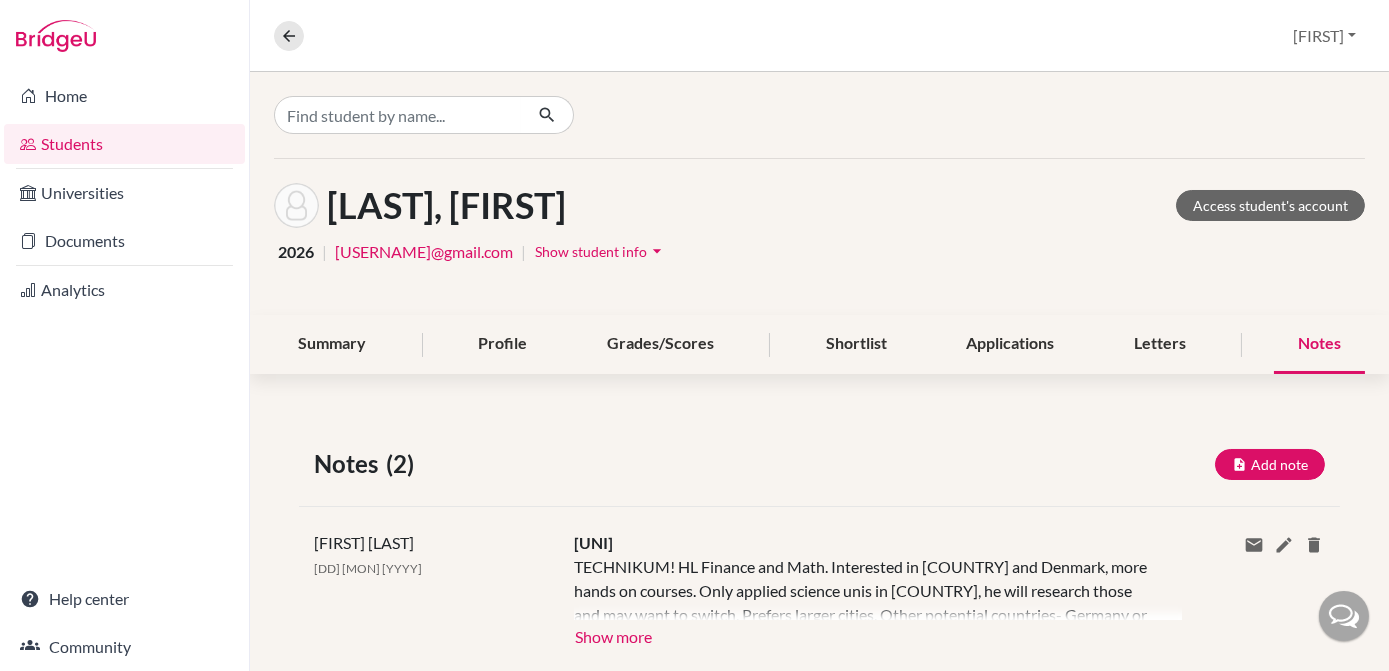 scroll, scrollTop: 169, scrollLeft: 0, axis: vertical 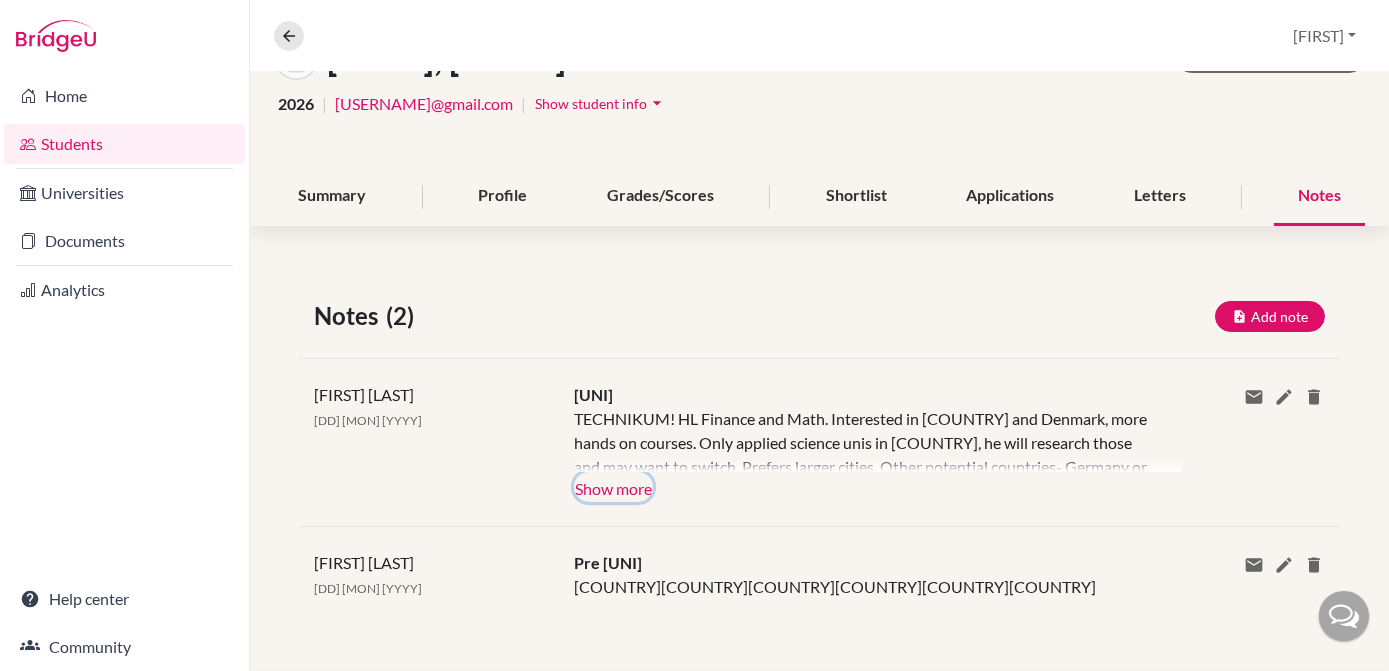 click on "Show more" 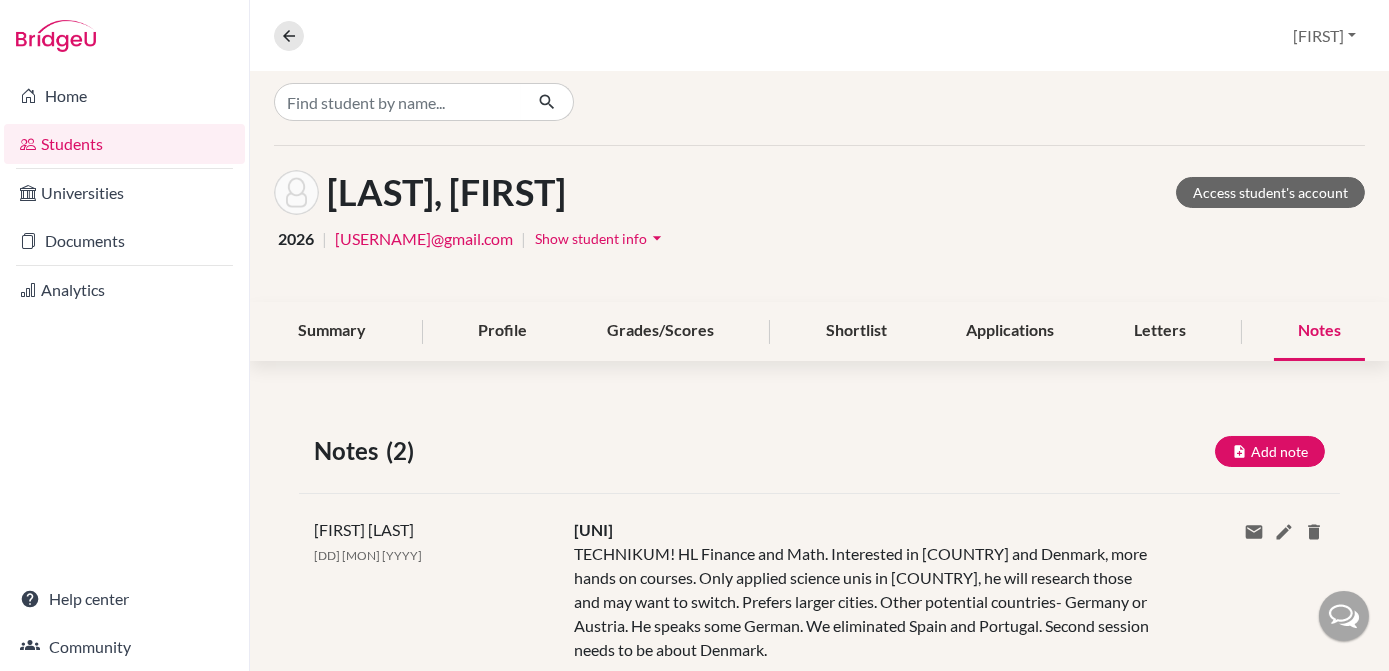 scroll, scrollTop: 0, scrollLeft: 0, axis: both 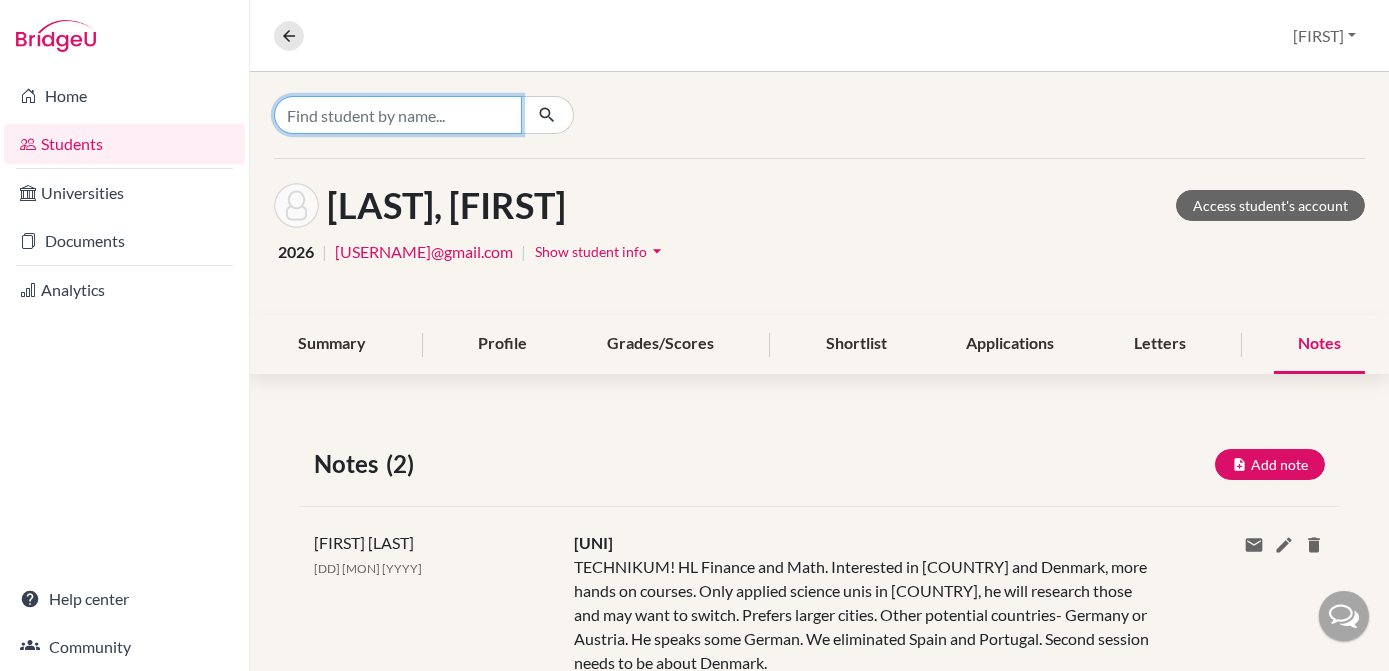 click at bounding box center (398, 115) 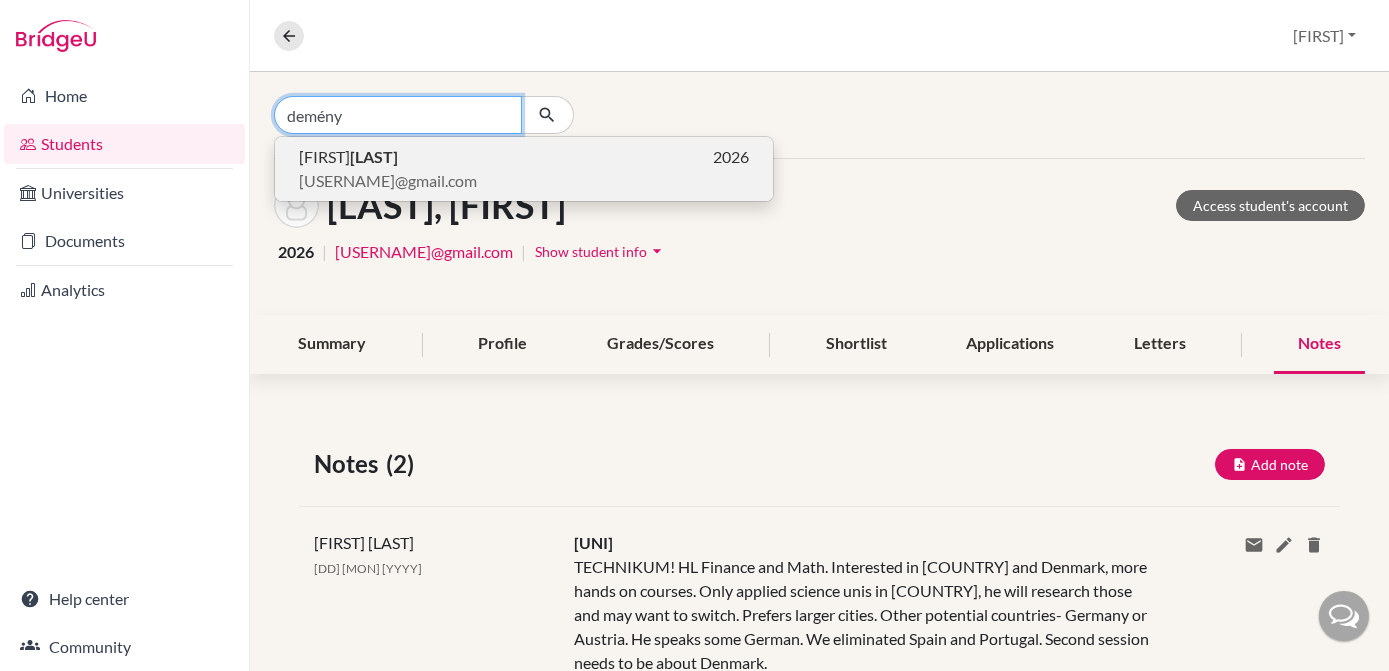 type on "demény" 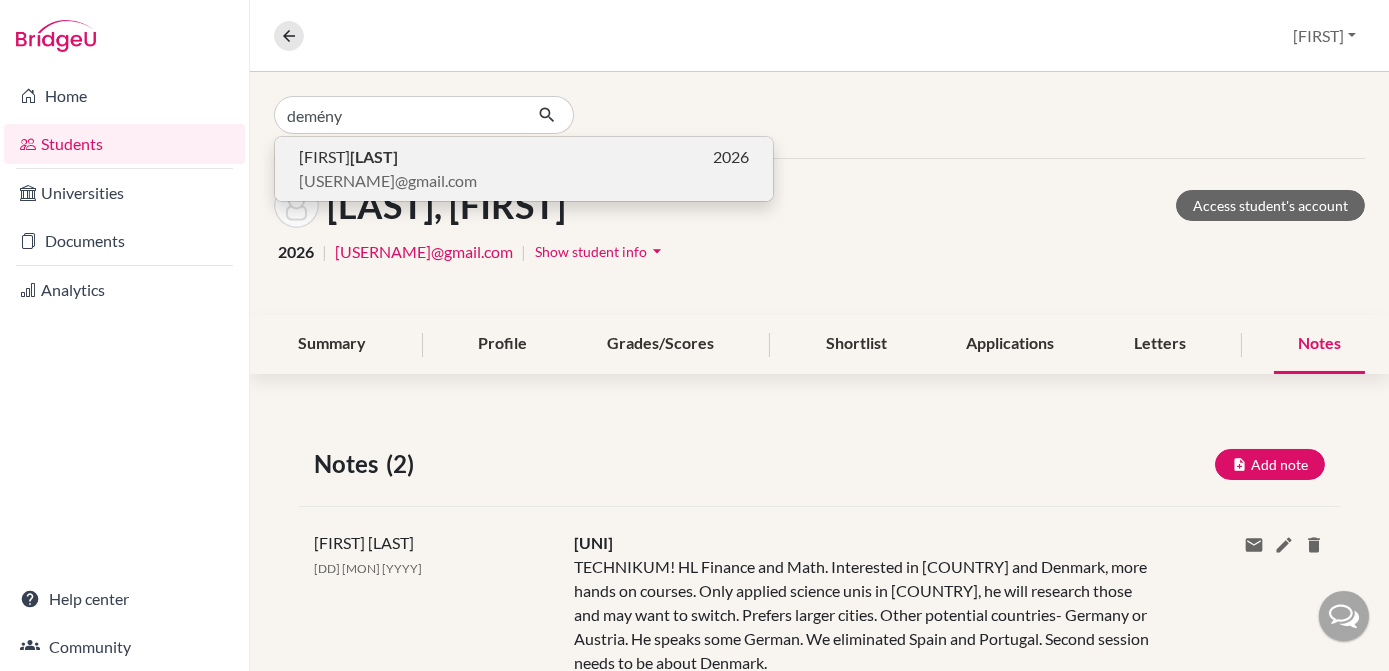 click on "[FIRST] [LAST] [YEAR]" at bounding box center (524, 157) 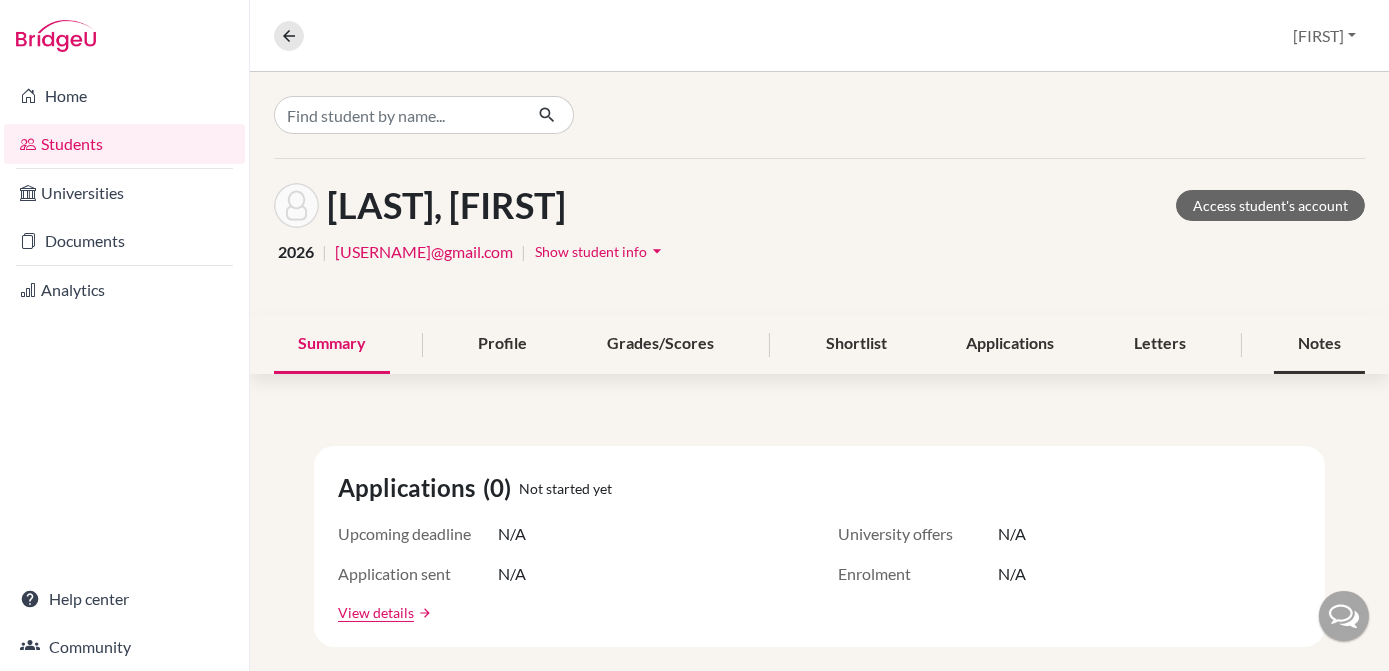 click on "Notes" at bounding box center [1319, 344] 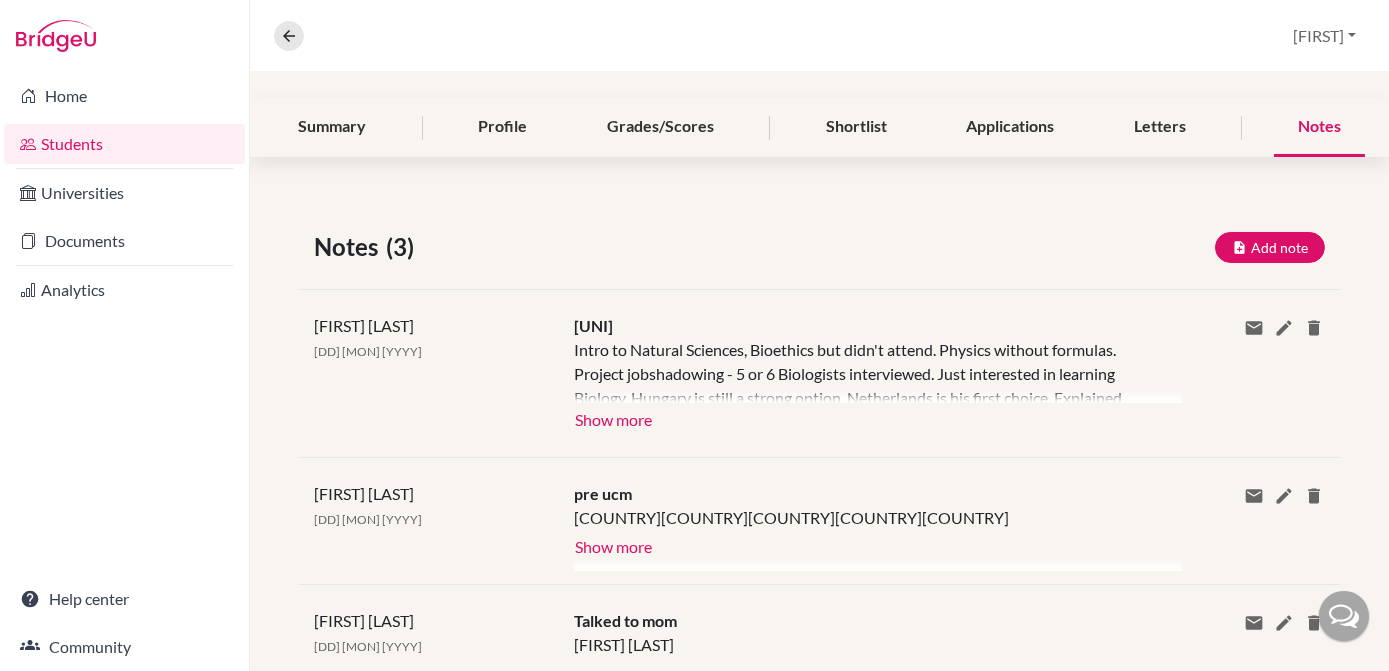 scroll, scrollTop: 218, scrollLeft: 0, axis: vertical 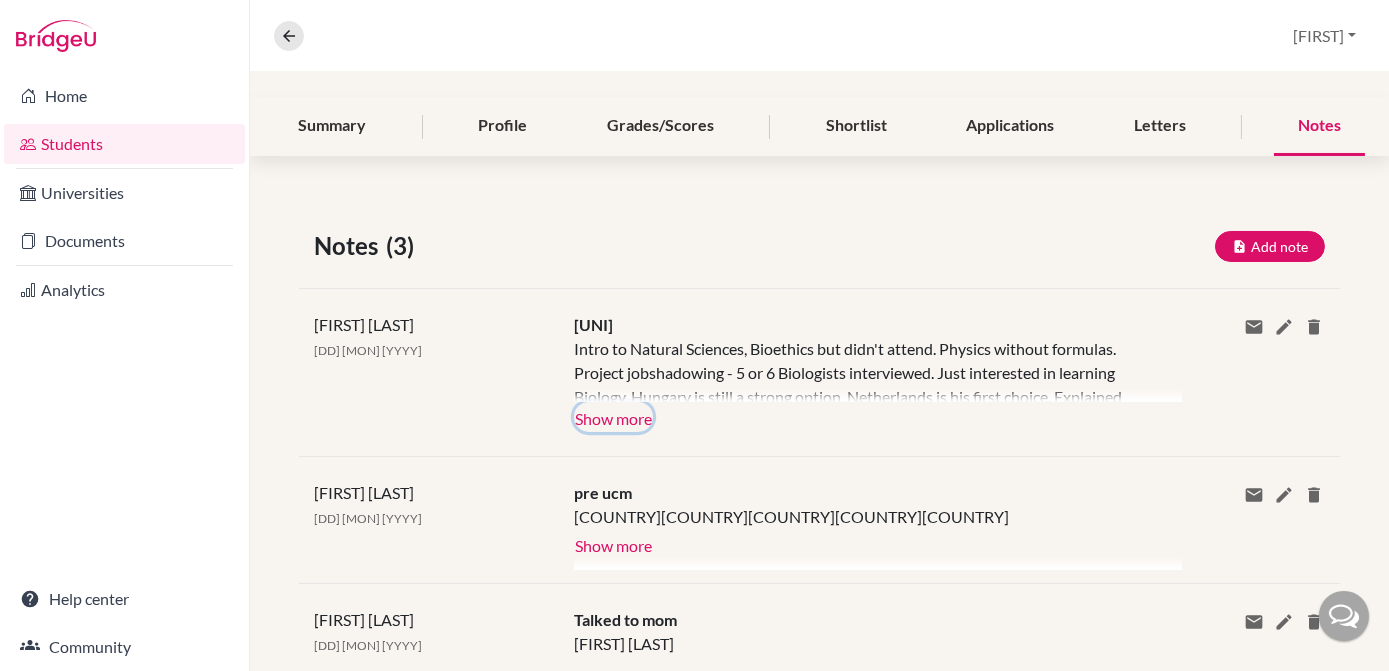 click on "Show more" 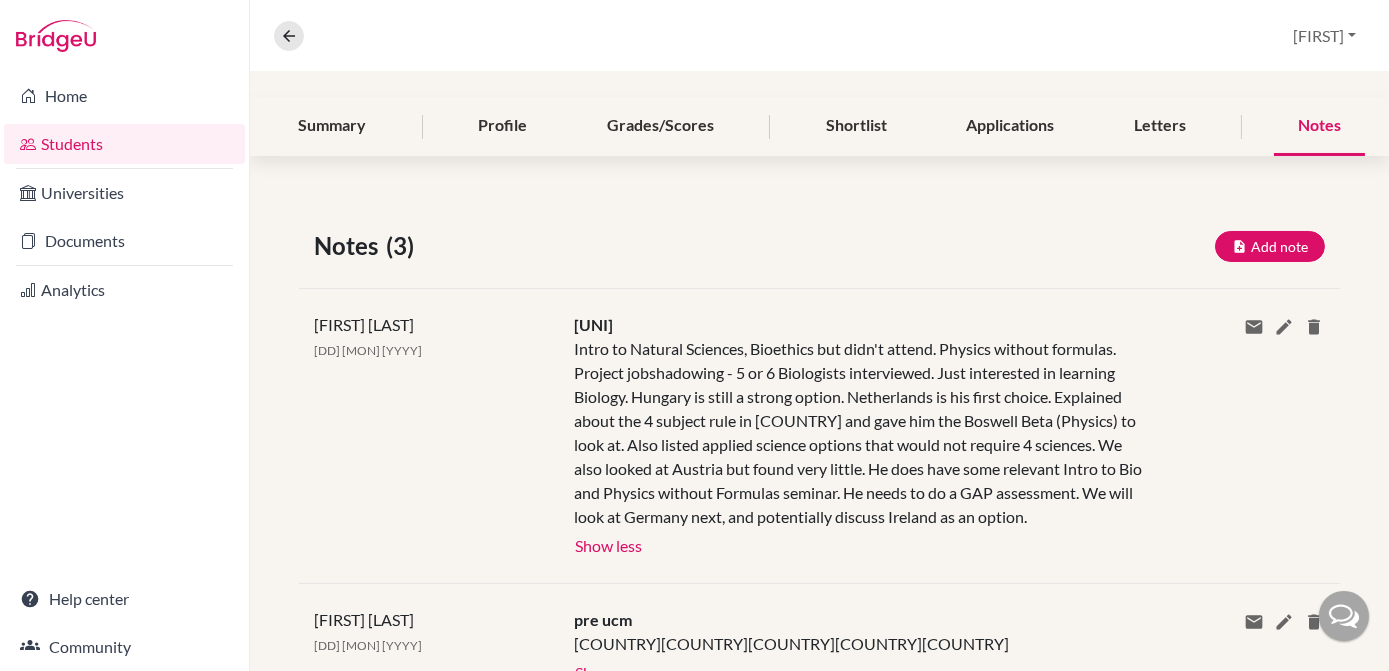 scroll, scrollTop: 0, scrollLeft: 0, axis: both 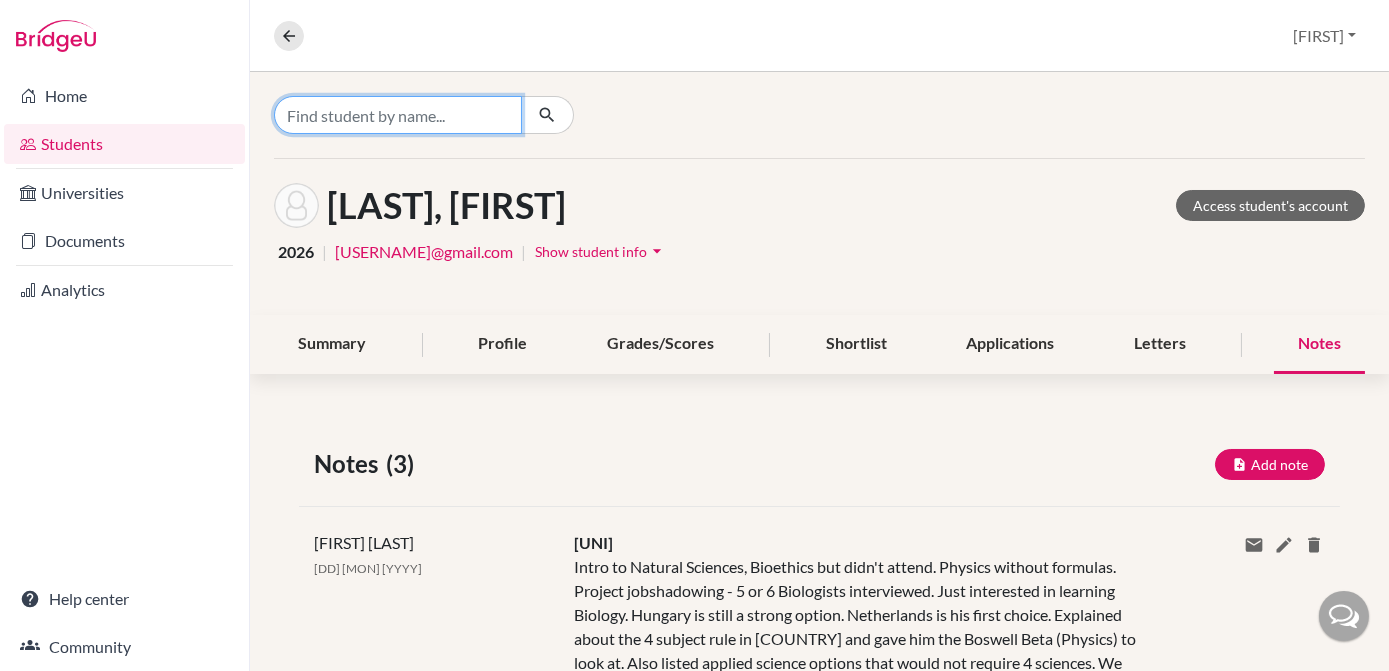 click at bounding box center (398, 115) 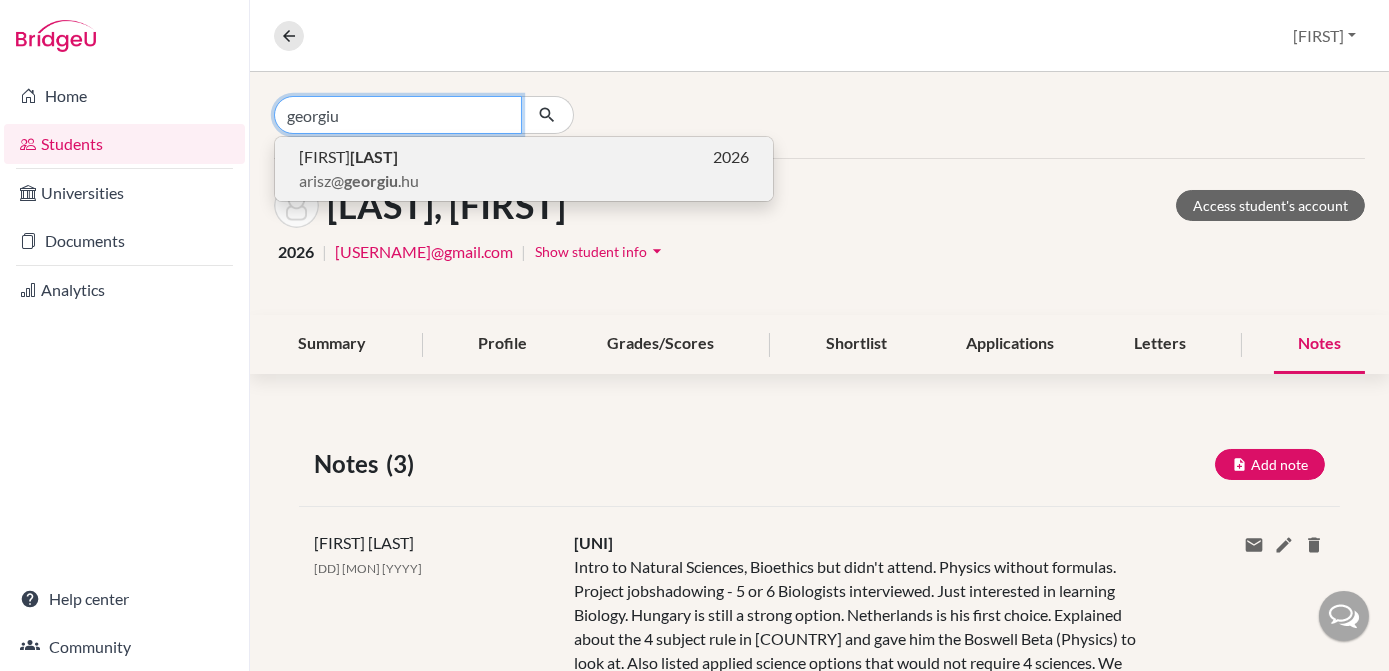type on "georgiu" 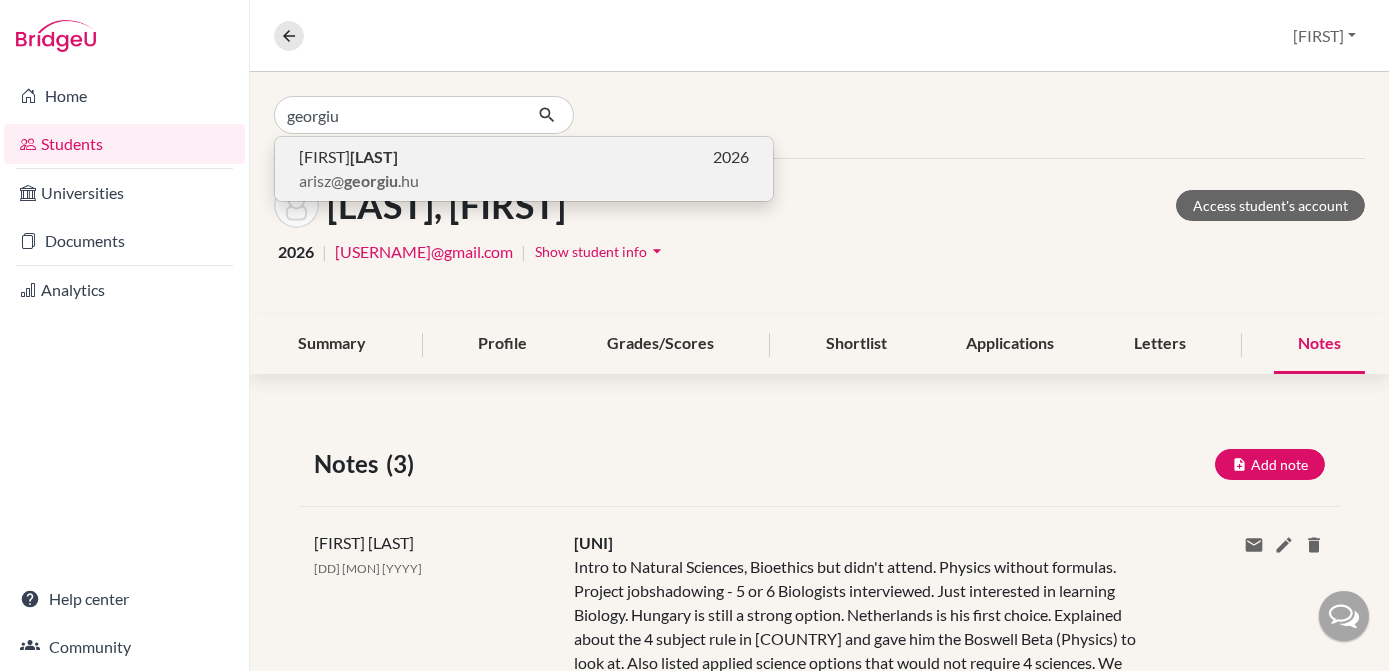 click on "[LAST]" at bounding box center [374, 156] 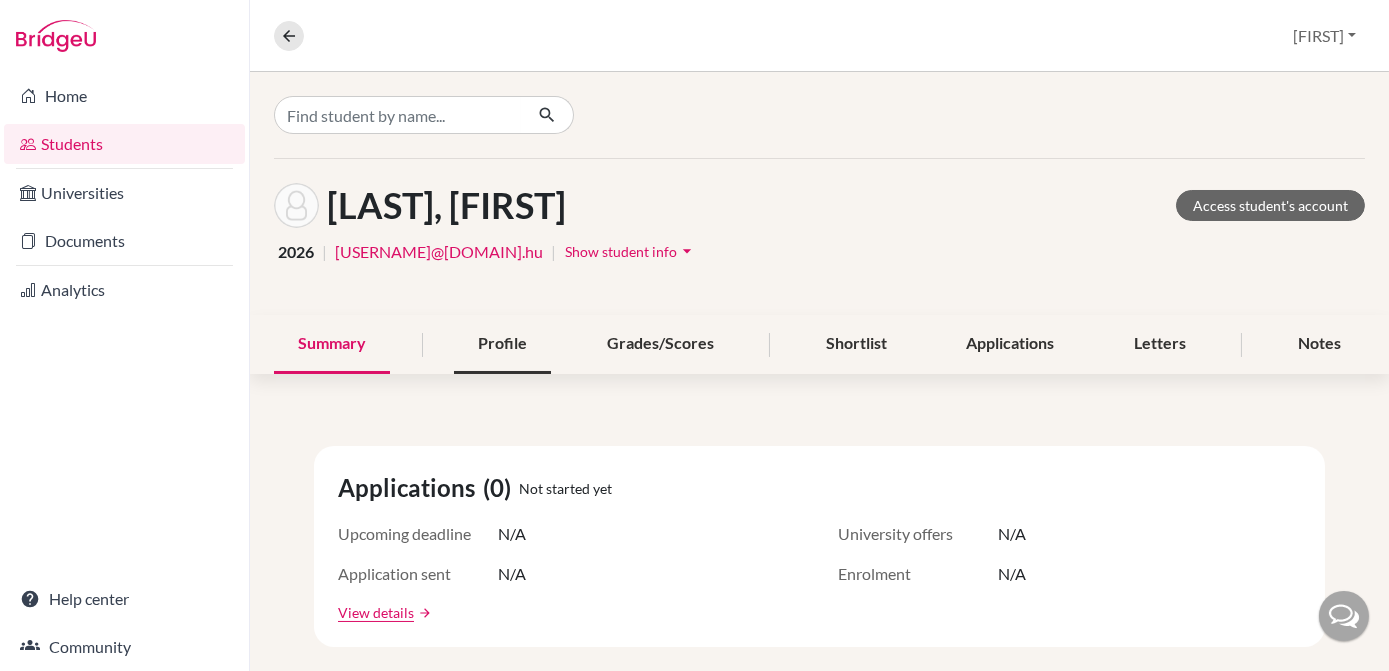 click on "Profile" at bounding box center [502, 344] 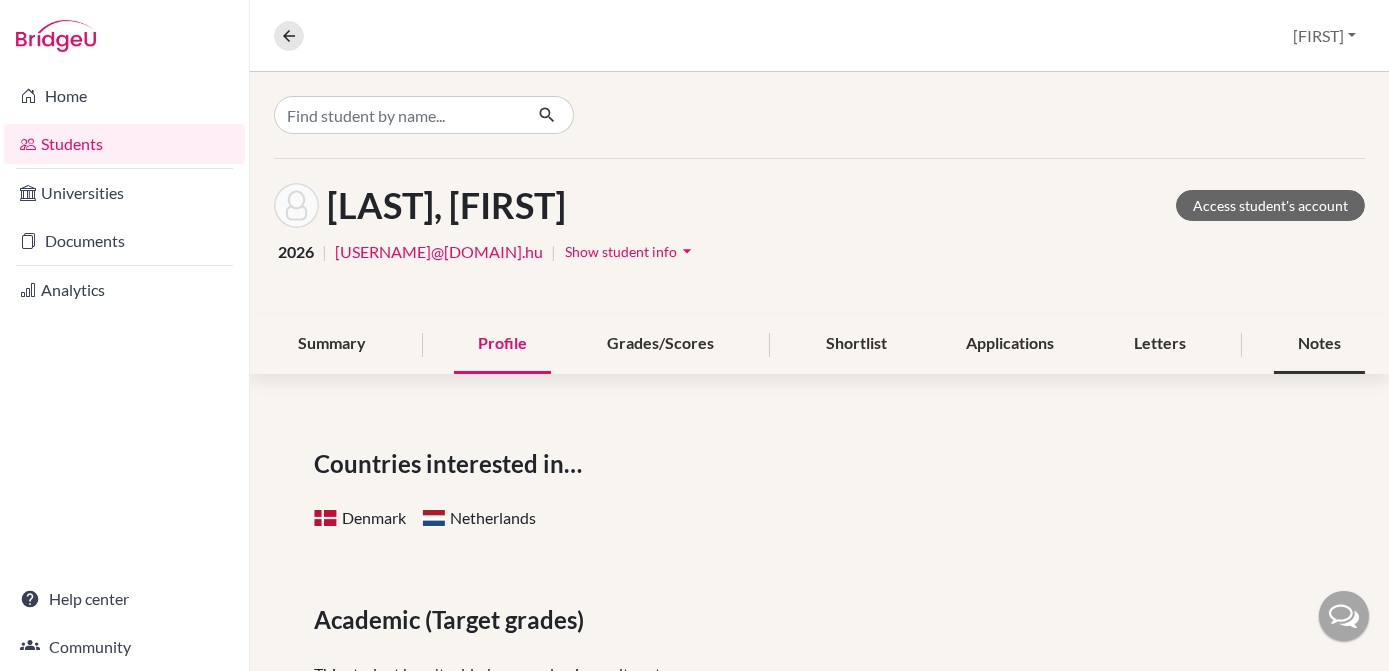 click on "Notes" at bounding box center [1319, 344] 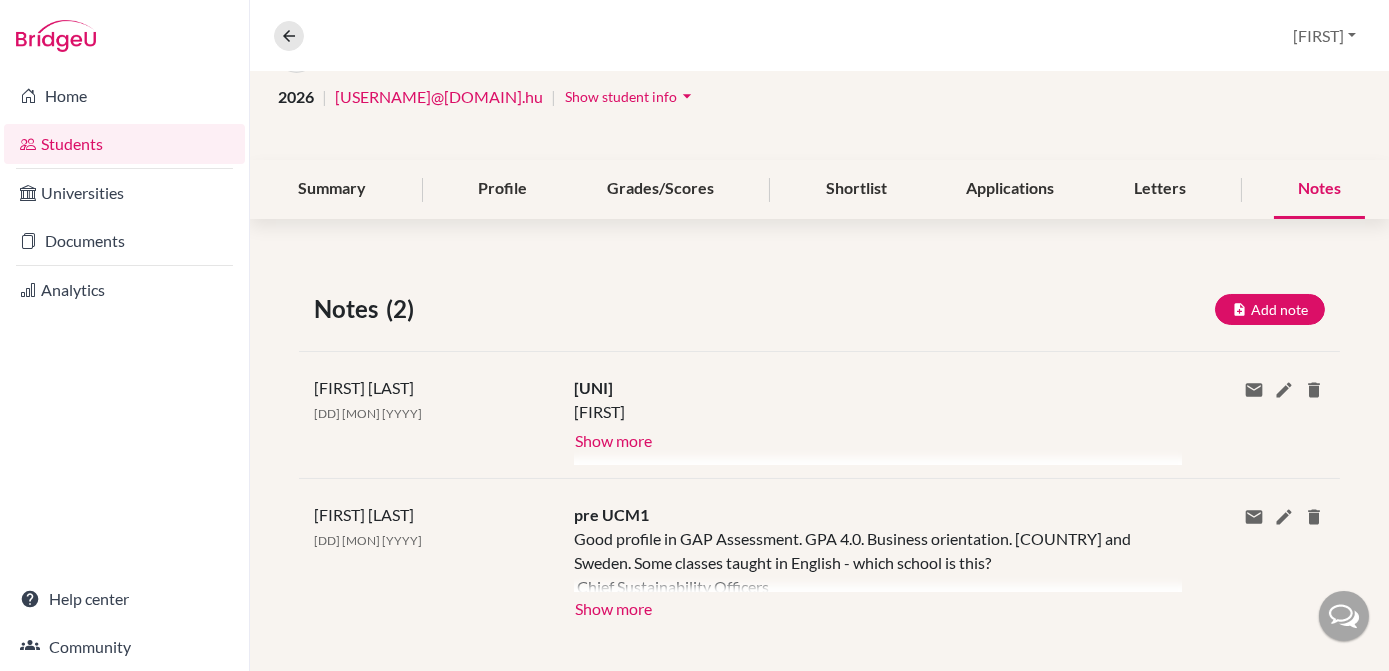 scroll, scrollTop: 159, scrollLeft: 0, axis: vertical 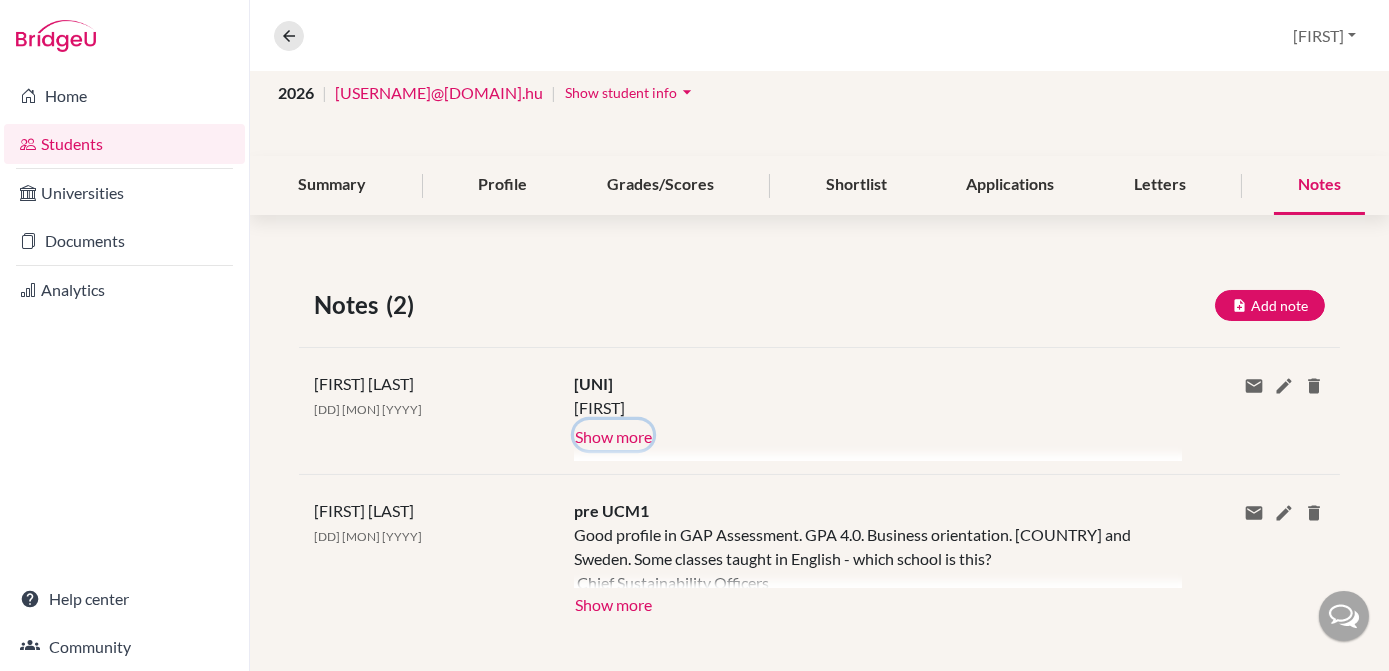click on "Show more" 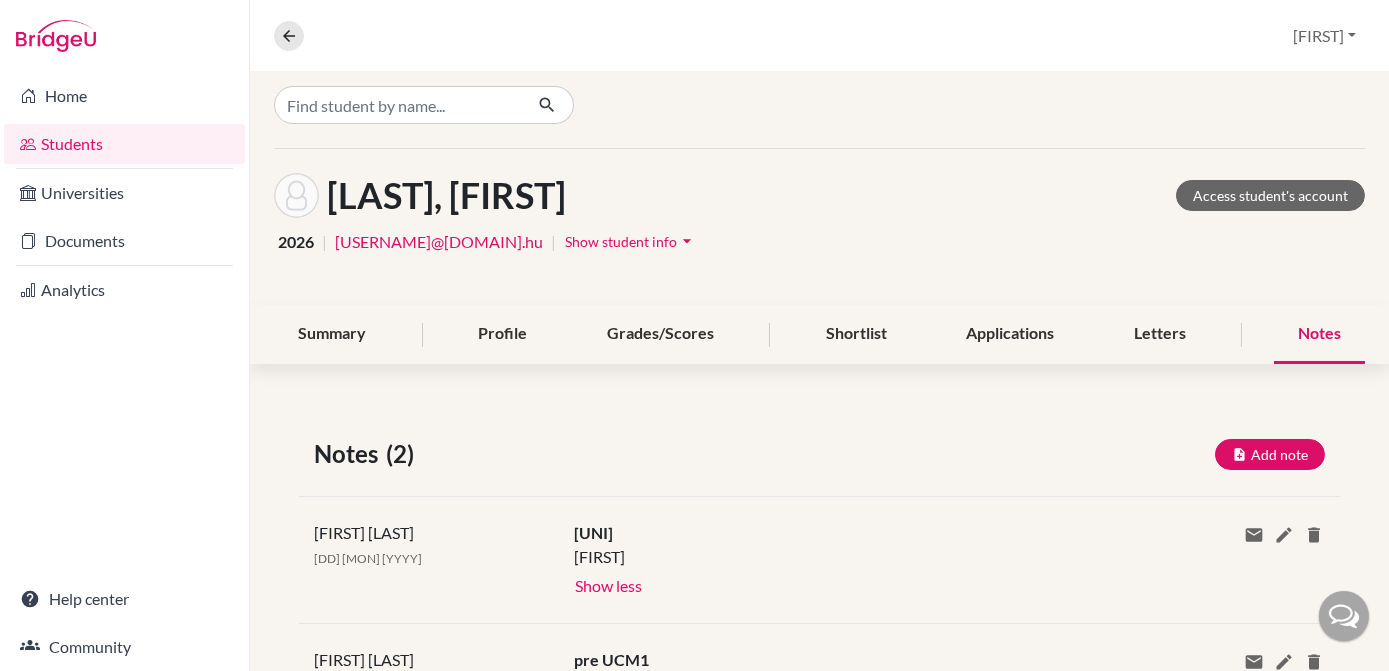 scroll, scrollTop: 3, scrollLeft: 0, axis: vertical 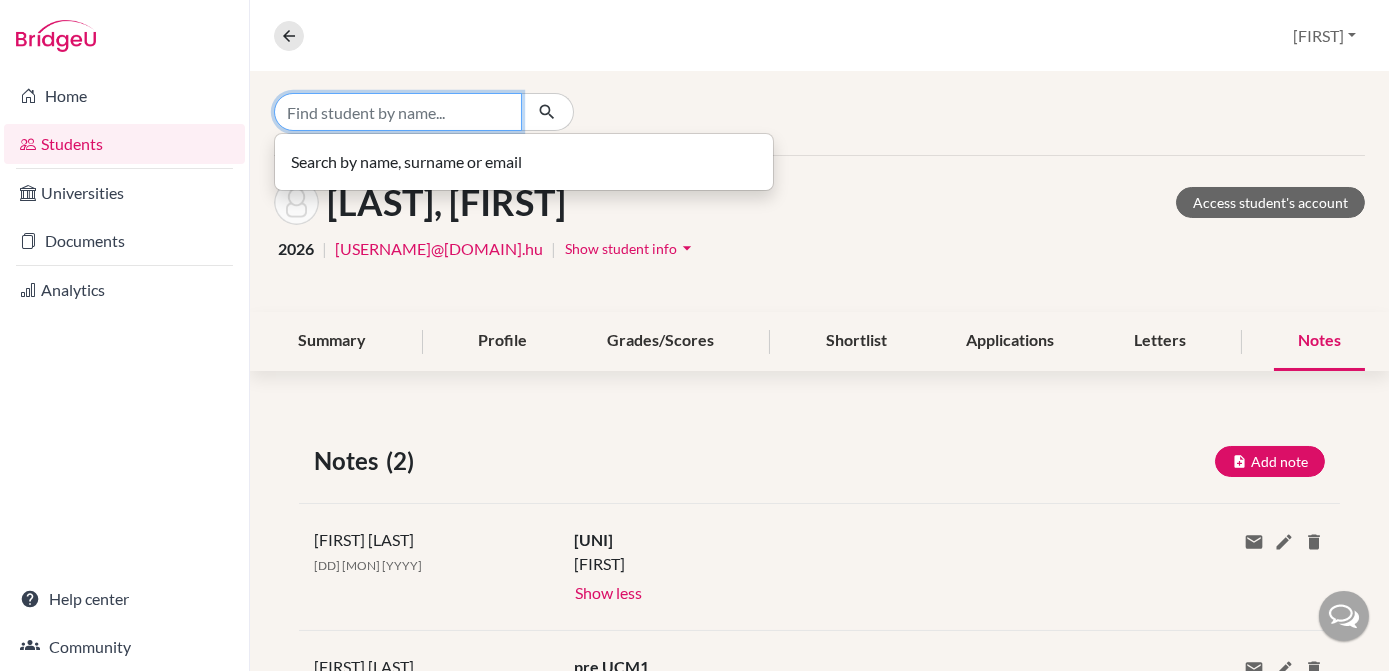click at bounding box center [398, 112] 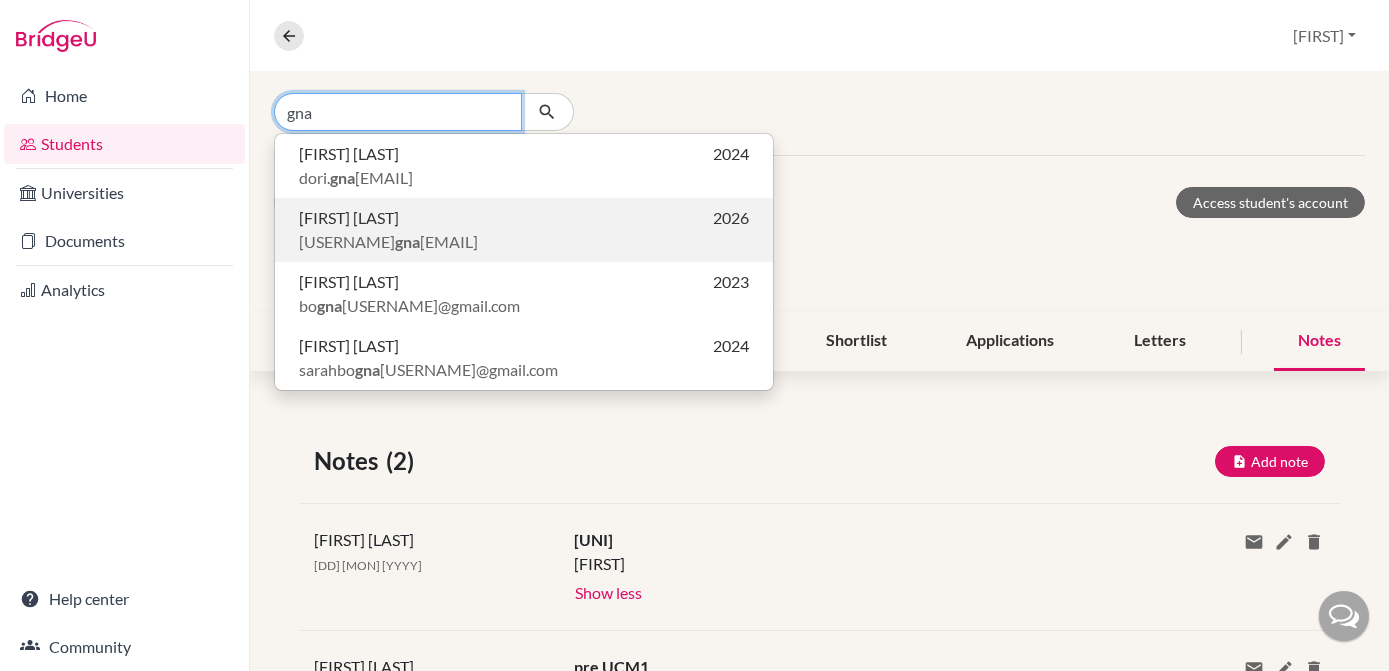 type on "gna" 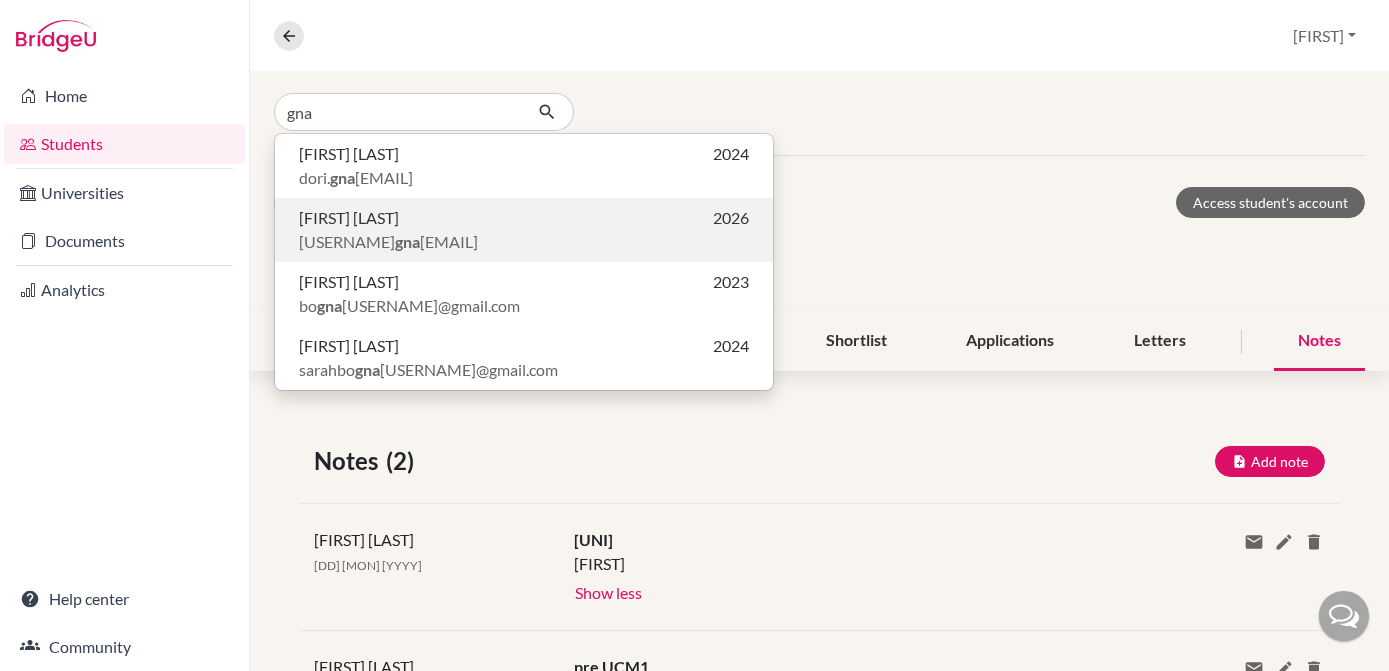 click on "[FIRST] [LAST]" at bounding box center (349, 218) 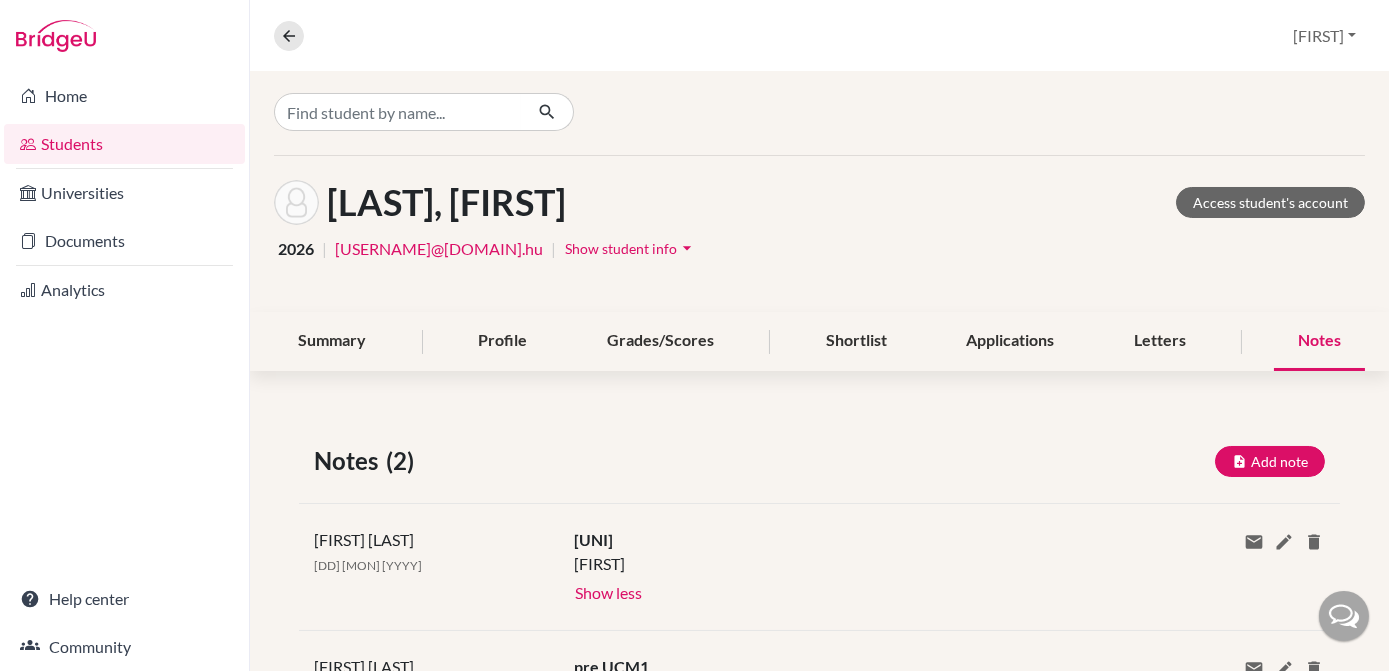 scroll, scrollTop: 0, scrollLeft: 0, axis: both 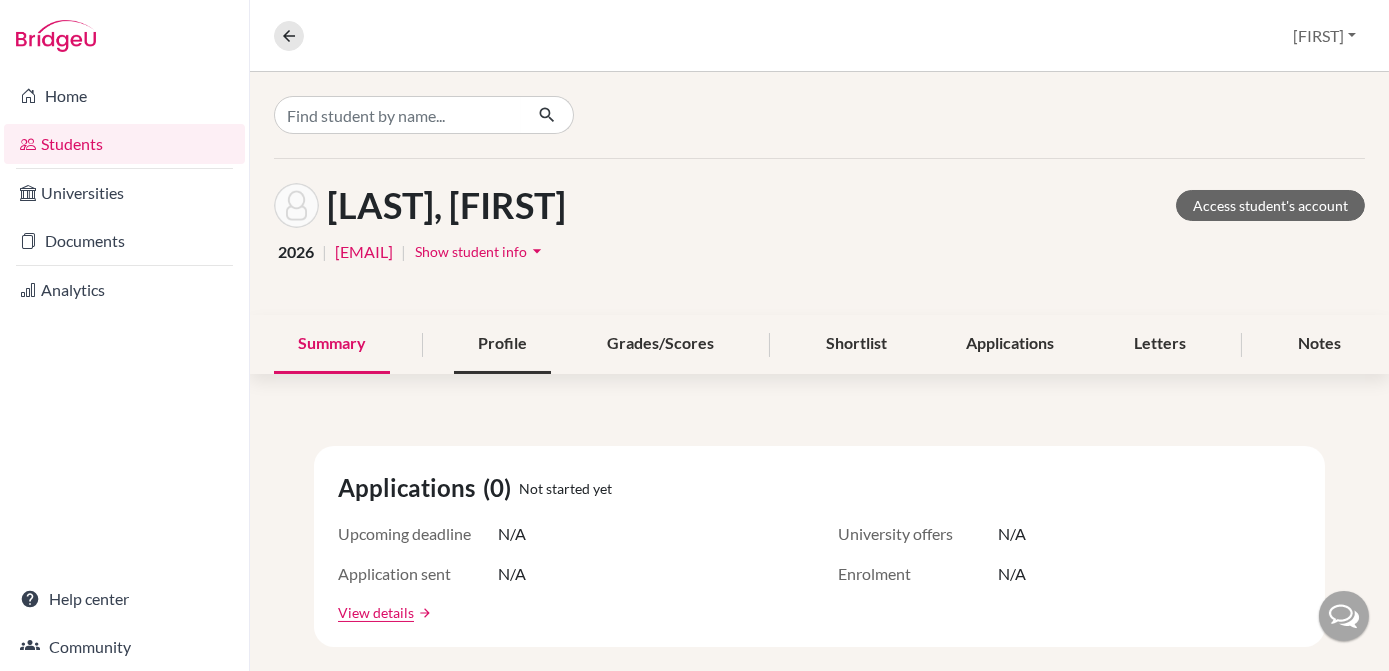 click on "Profile" at bounding box center [502, 344] 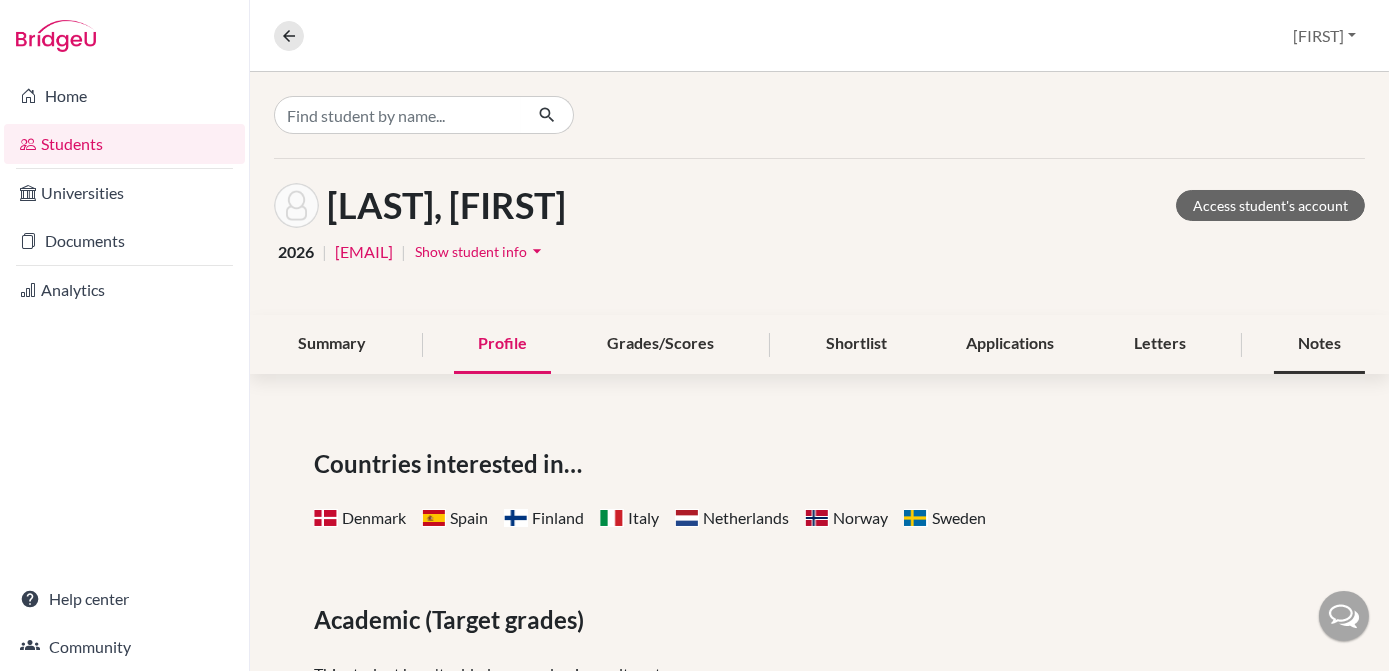 click on "Notes" at bounding box center (1319, 344) 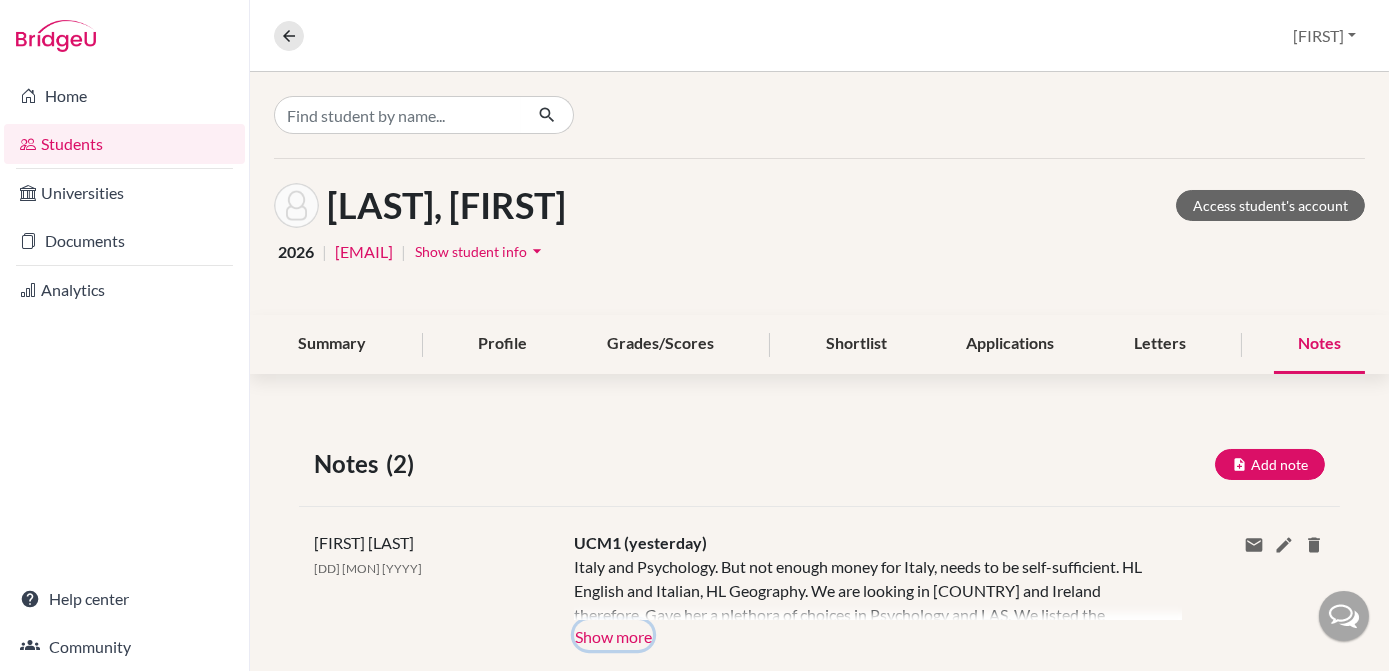 click on "Show more" 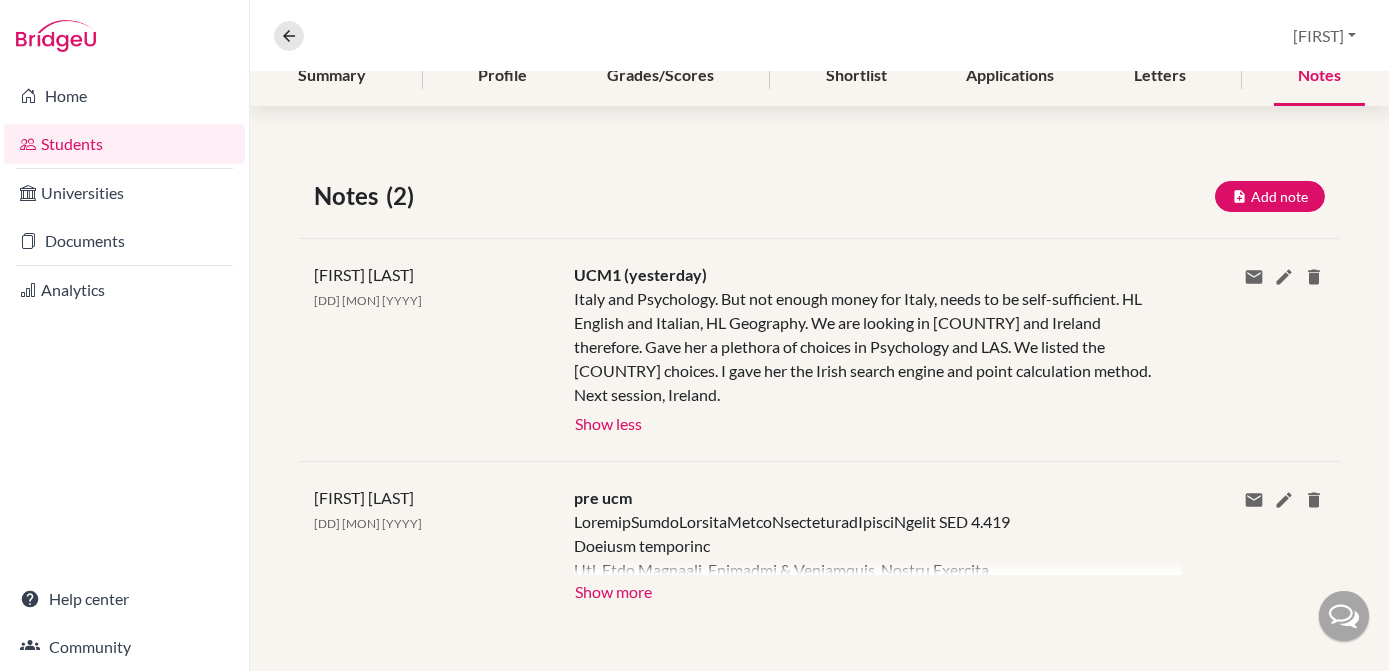 scroll, scrollTop: 269, scrollLeft: 0, axis: vertical 